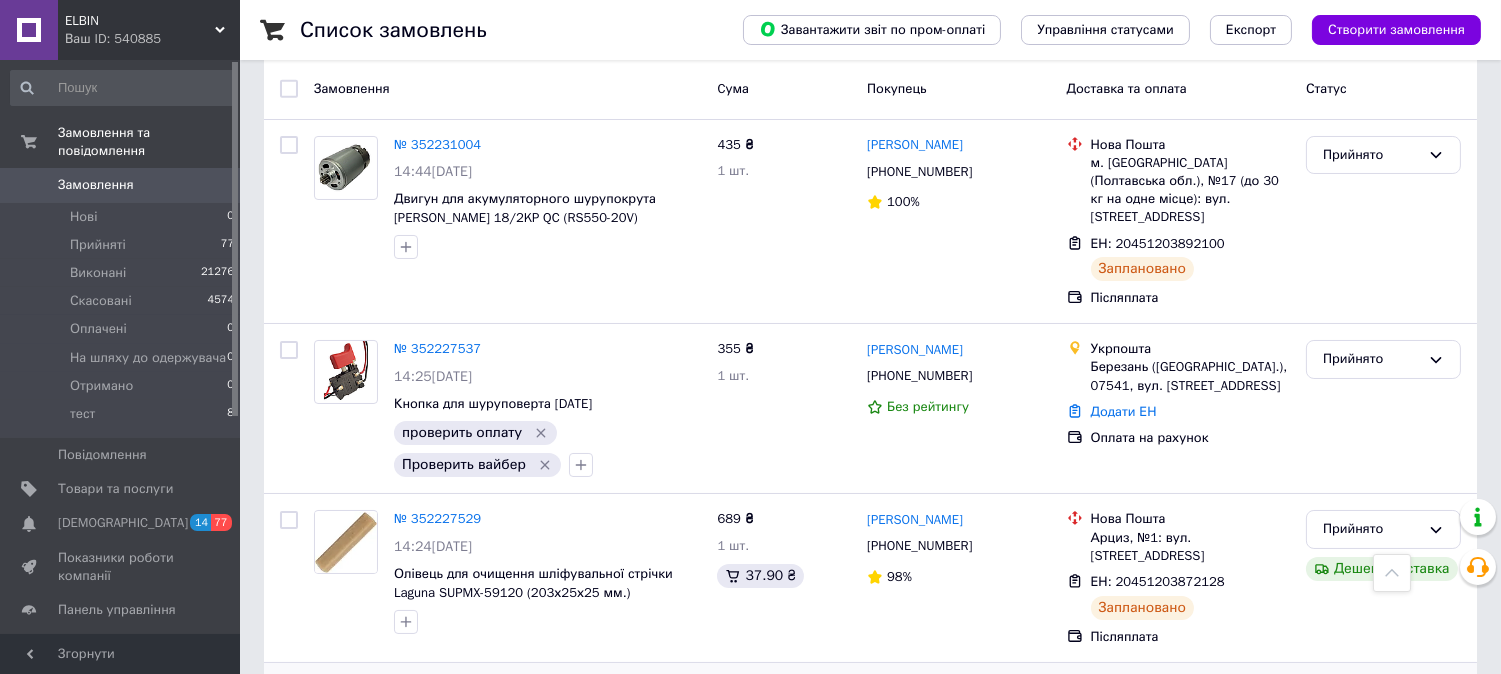 scroll, scrollTop: 0, scrollLeft: 0, axis: both 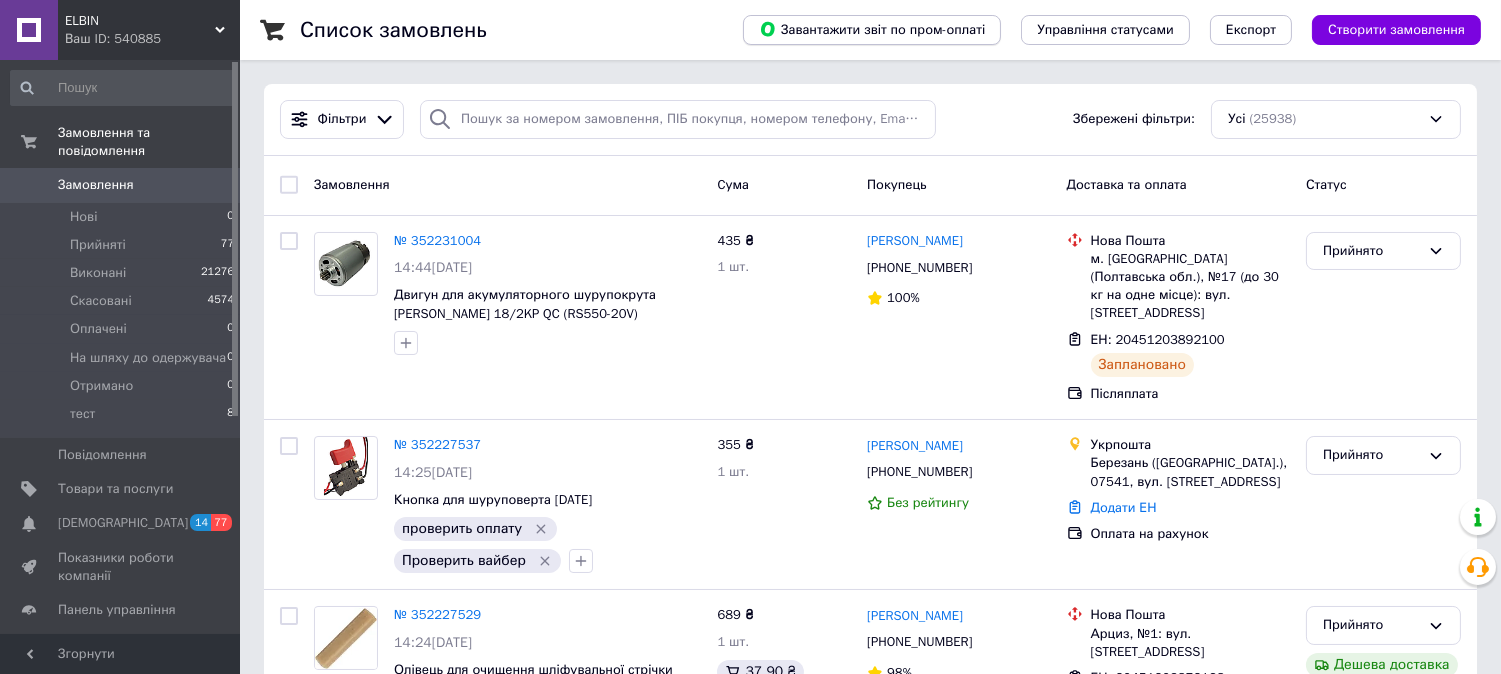 click 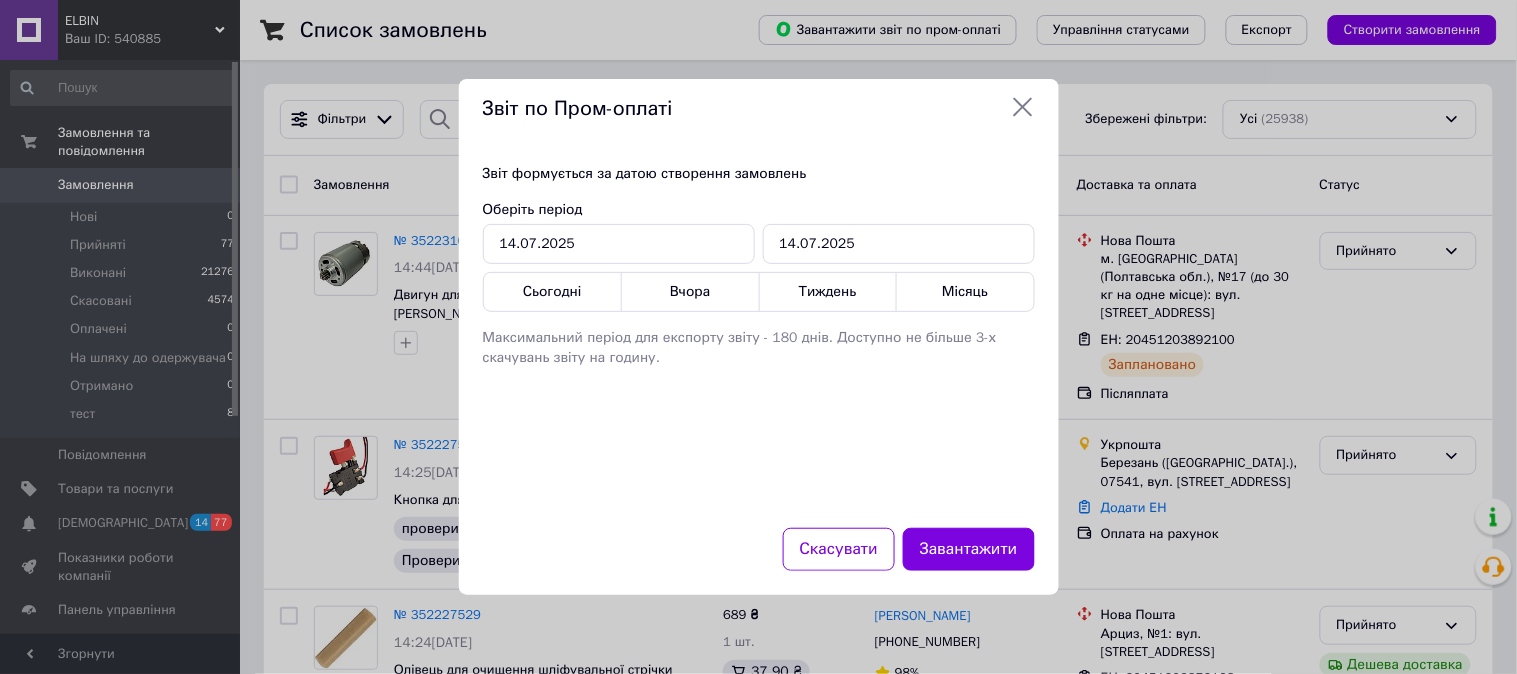 click 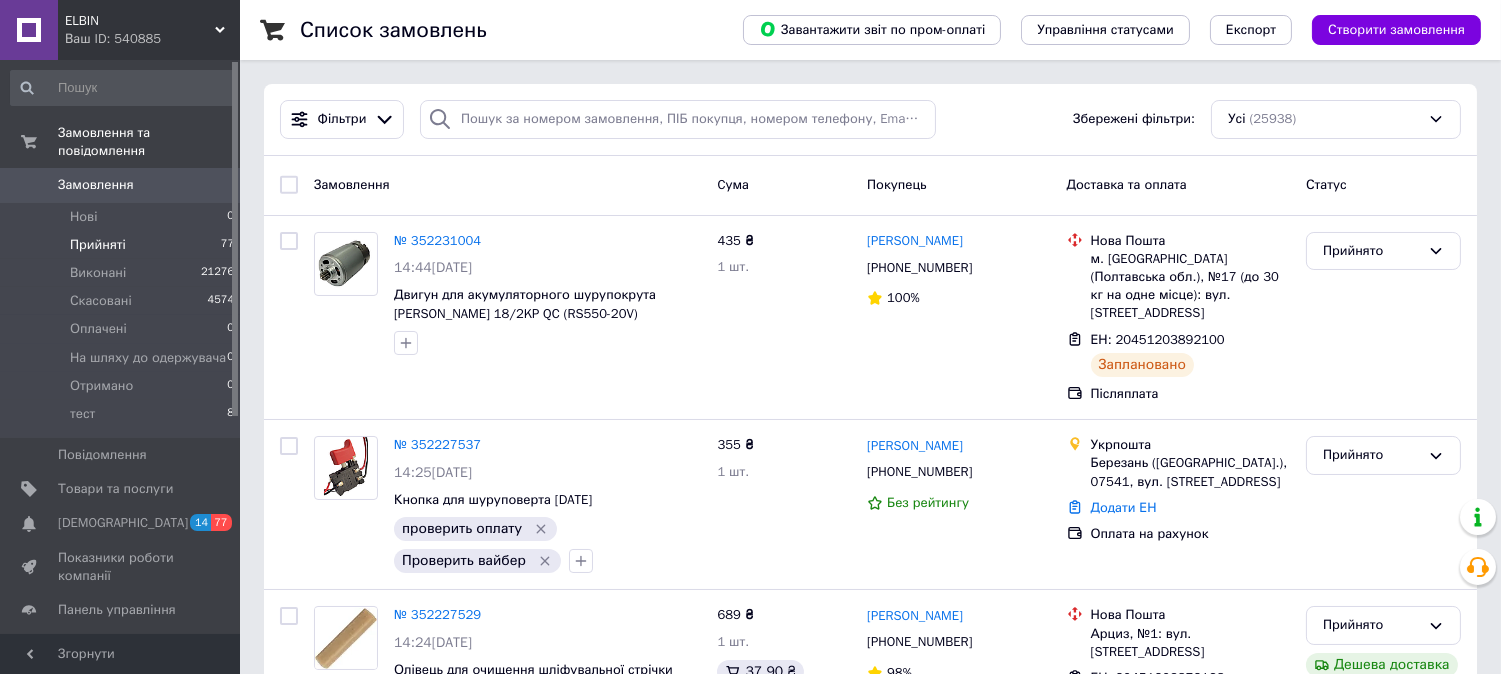 click on "Прийняті 77" at bounding box center [123, 245] 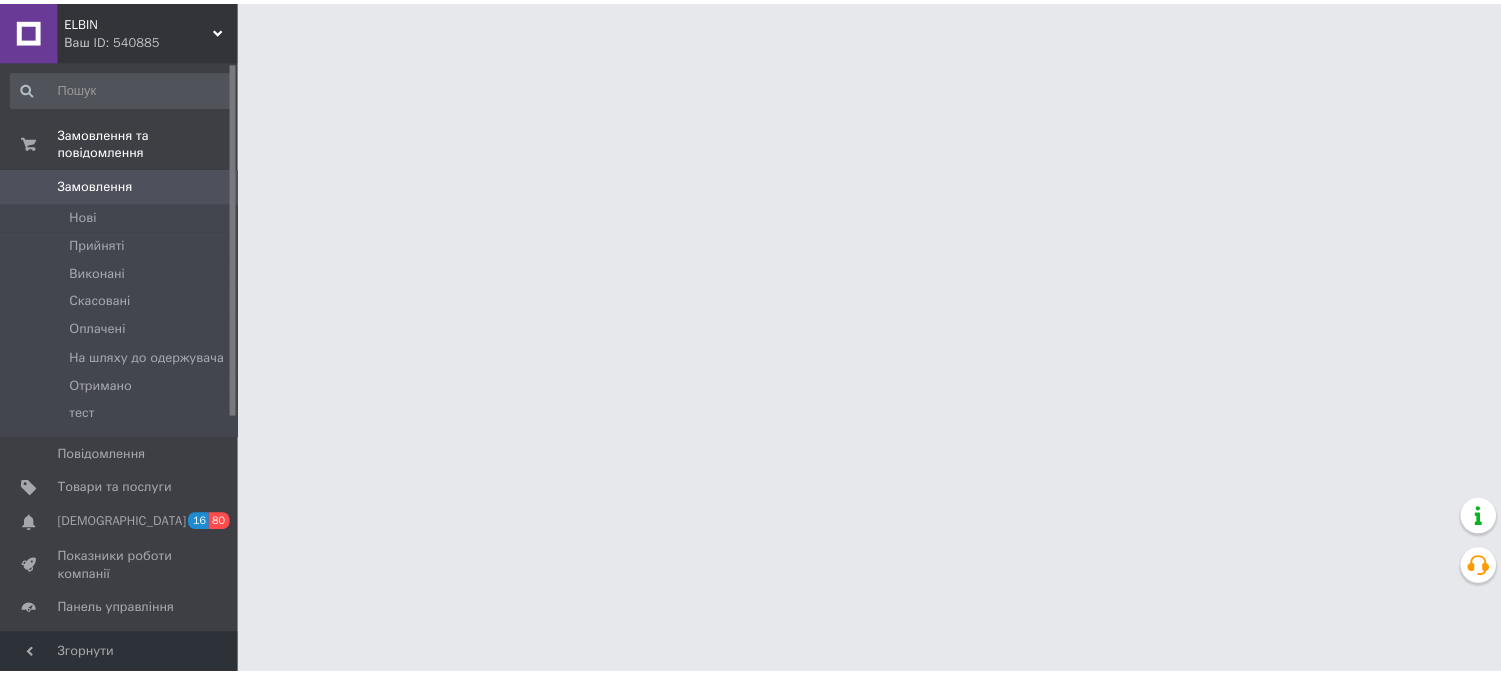 scroll, scrollTop: 0, scrollLeft: 0, axis: both 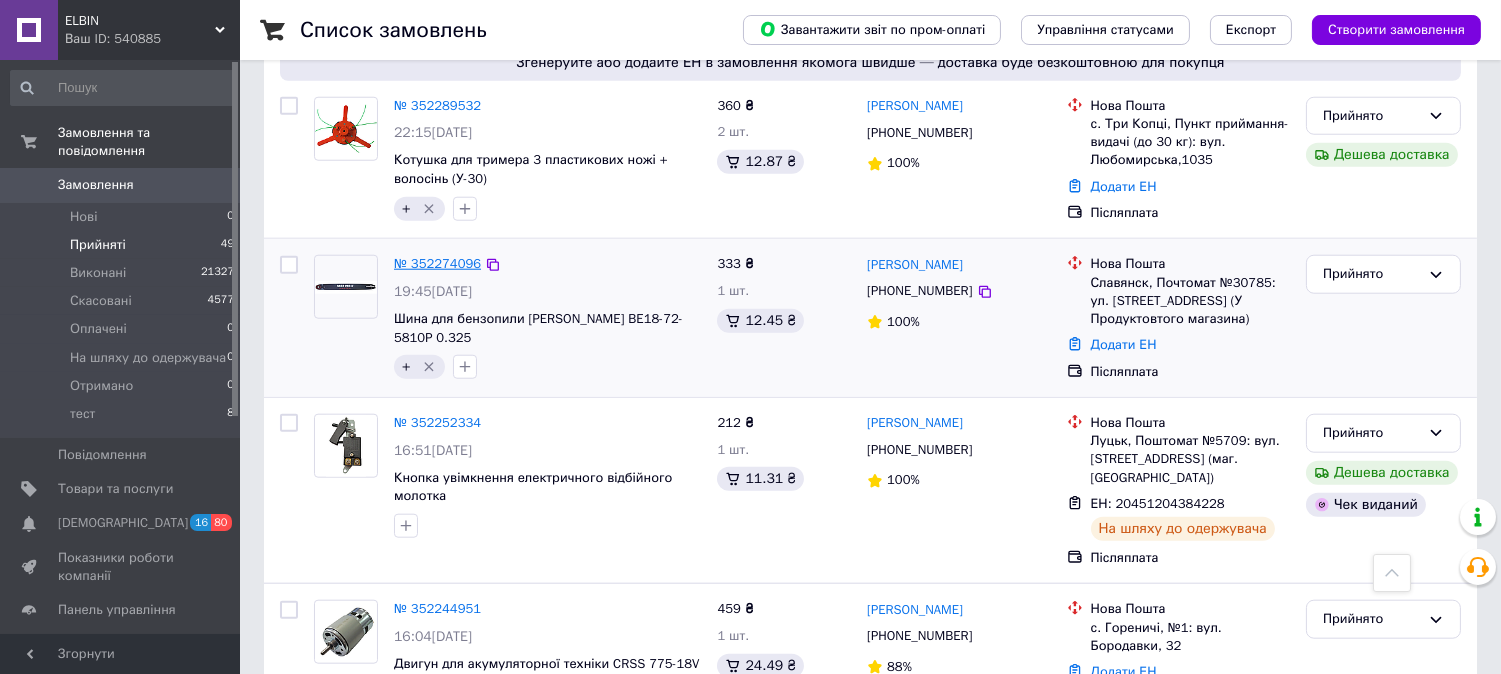 click on "№ 352274096" at bounding box center [437, 263] 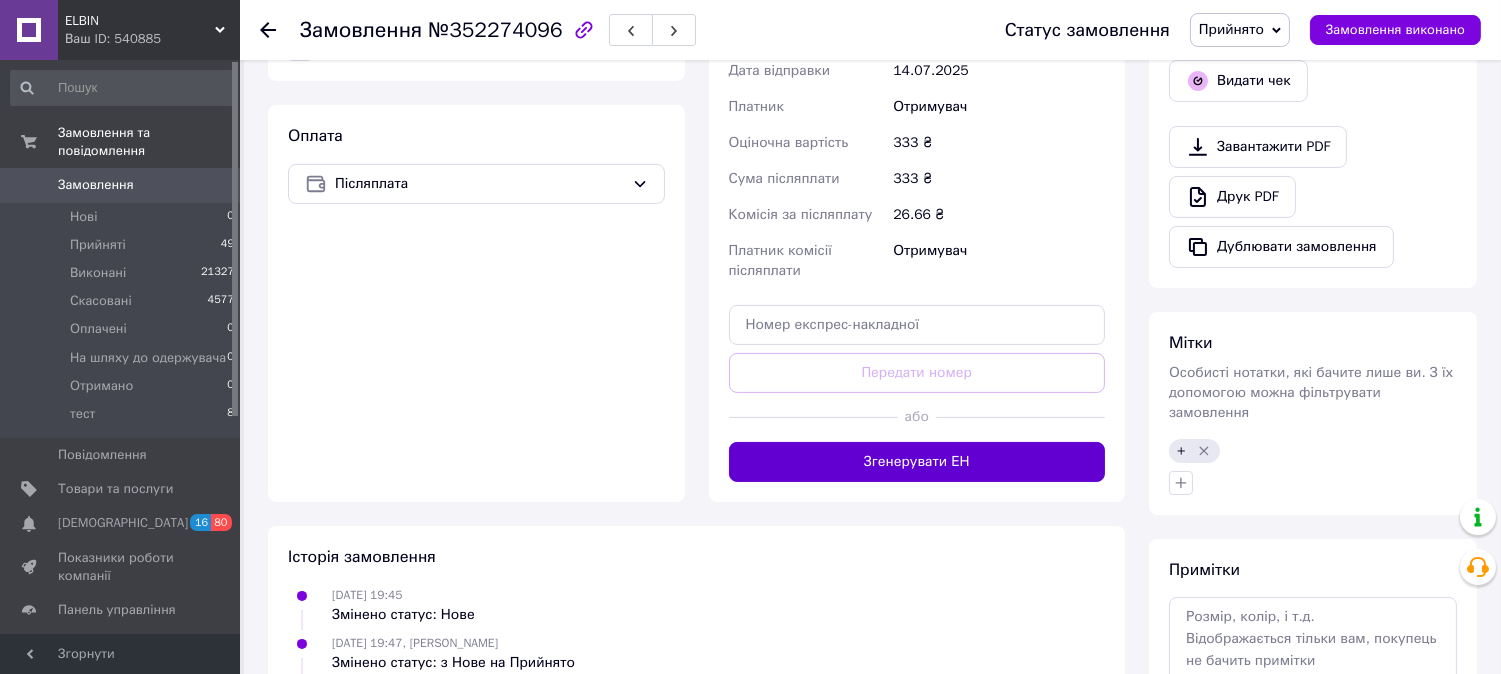 scroll, scrollTop: 666, scrollLeft: 0, axis: vertical 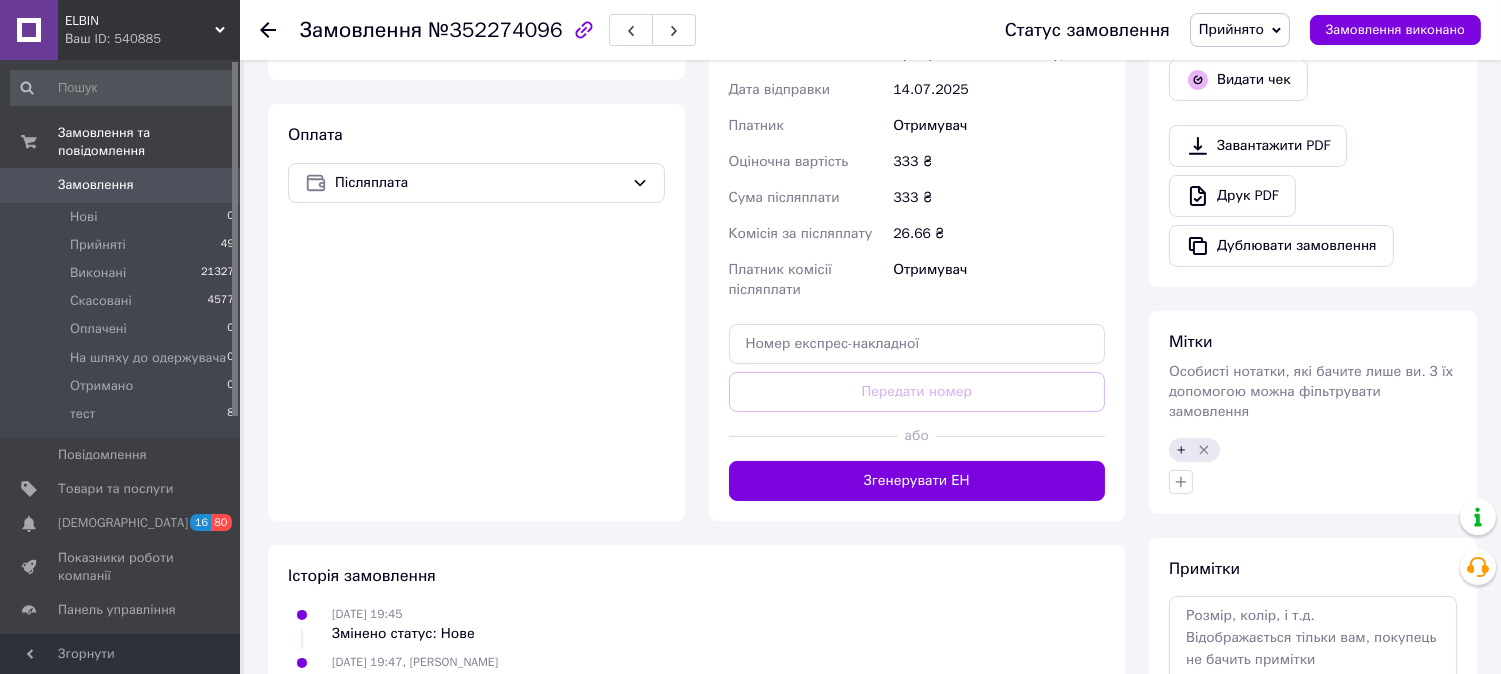 click on "Згенерувати ЕН" at bounding box center [917, 481] 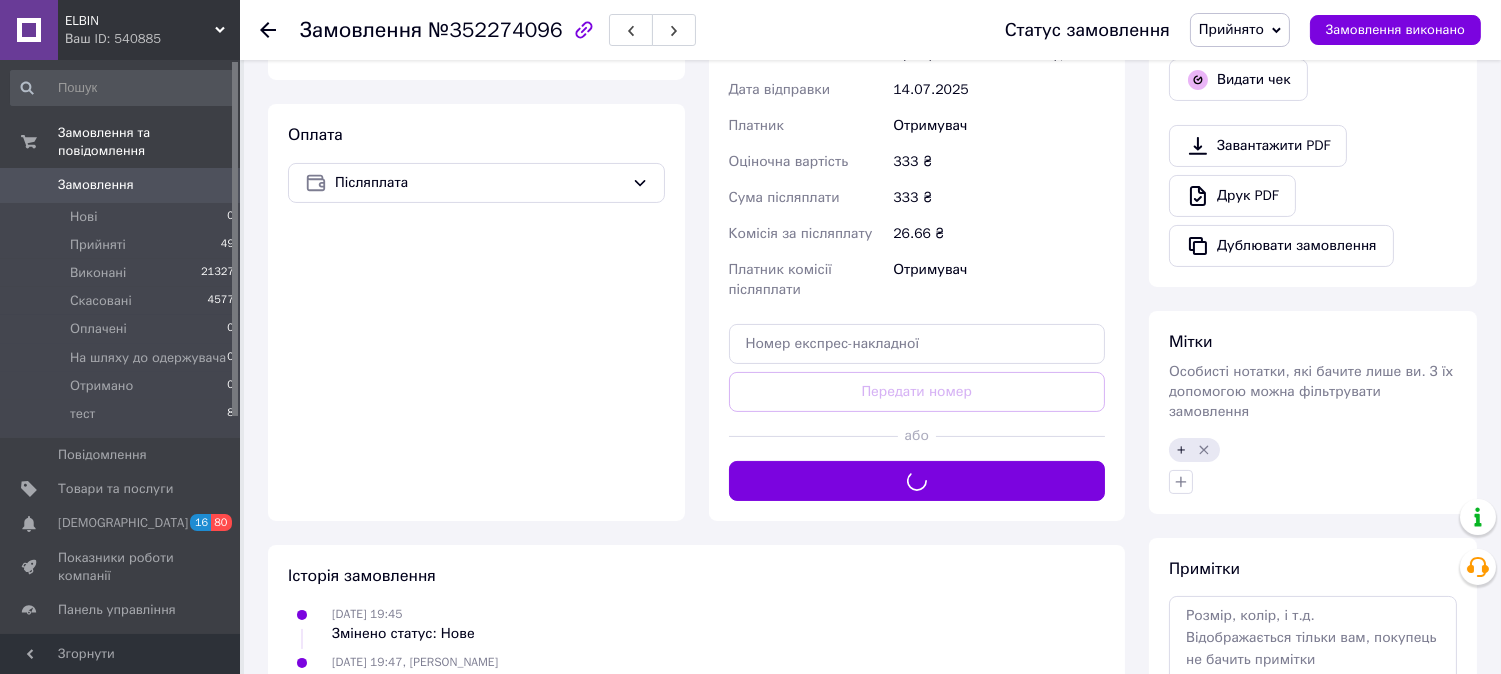 scroll, scrollTop: 222, scrollLeft: 0, axis: vertical 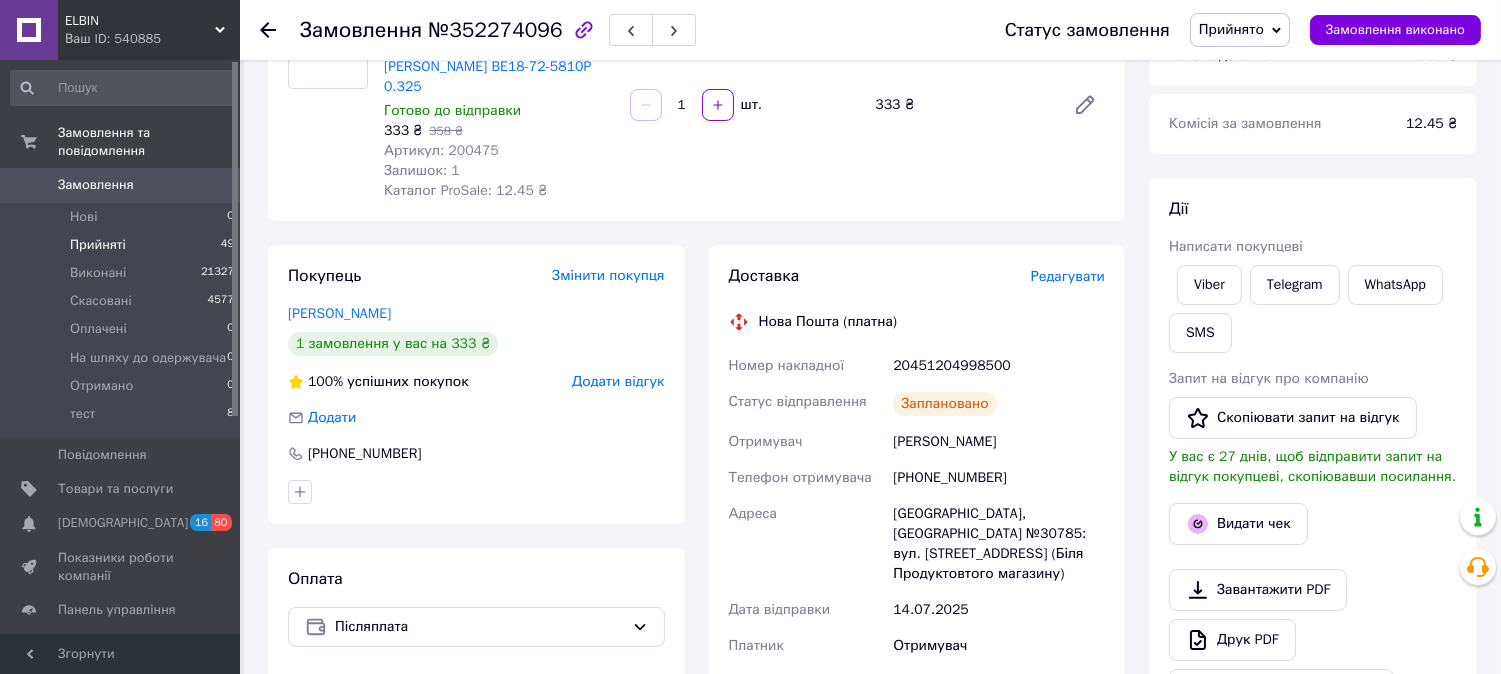 click on "Прийняті" at bounding box center [98, 245] 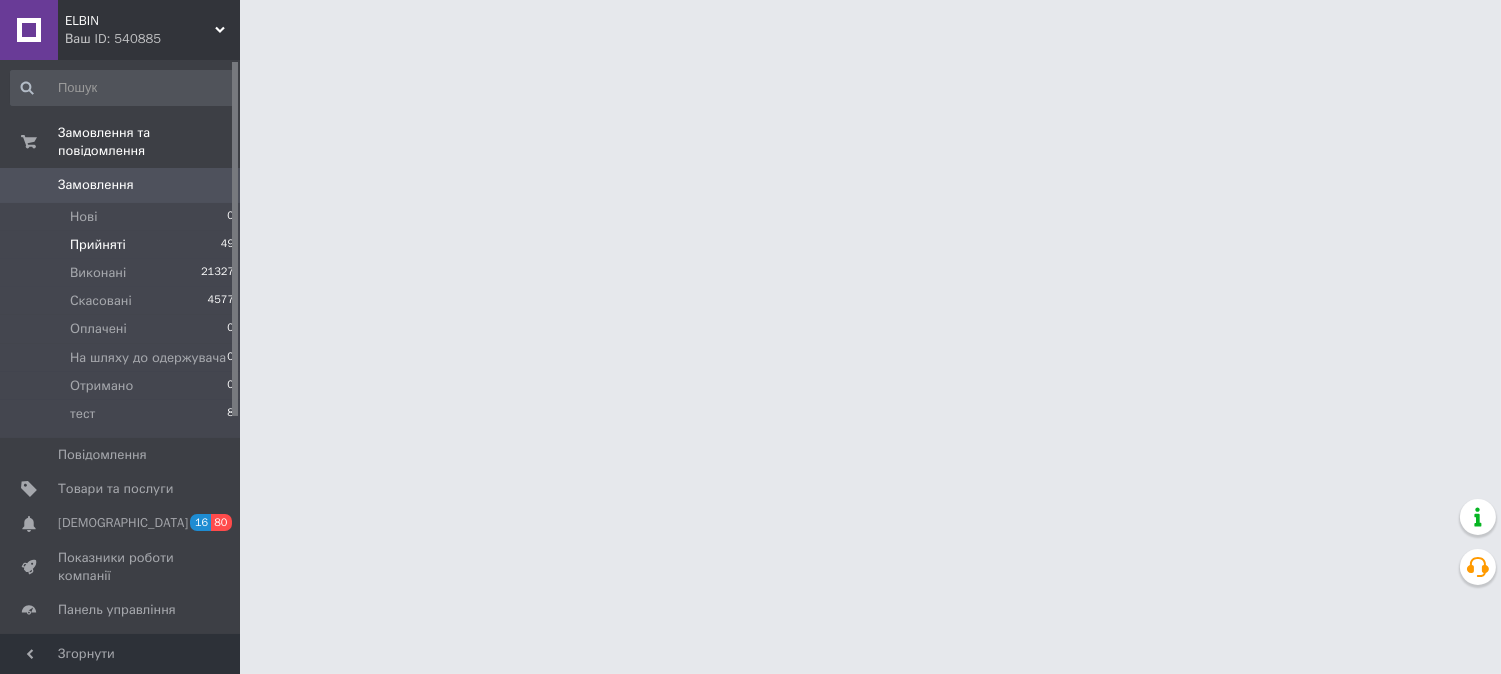 scroll, scrollTop: 0, scrollLeft: 0, axis: both 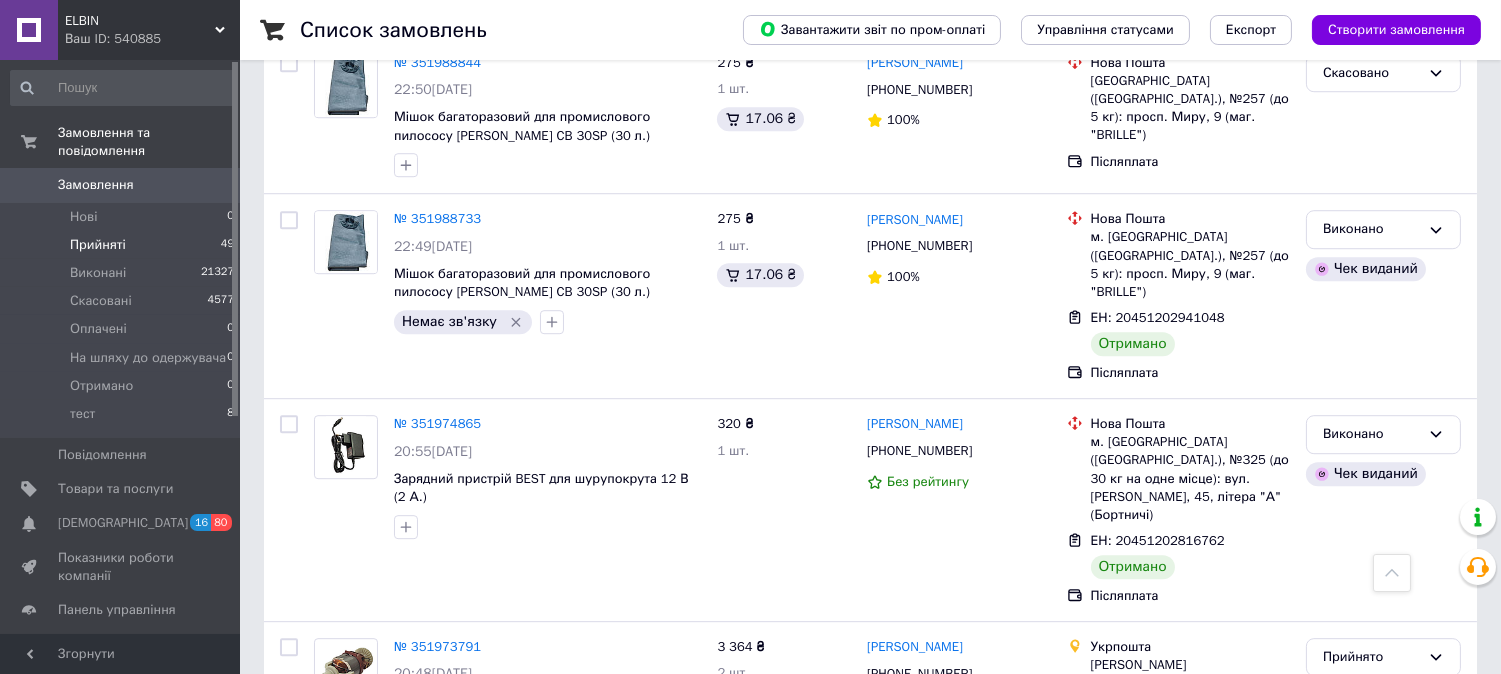 click on "Прийняті" at bounding box center (98, 245) 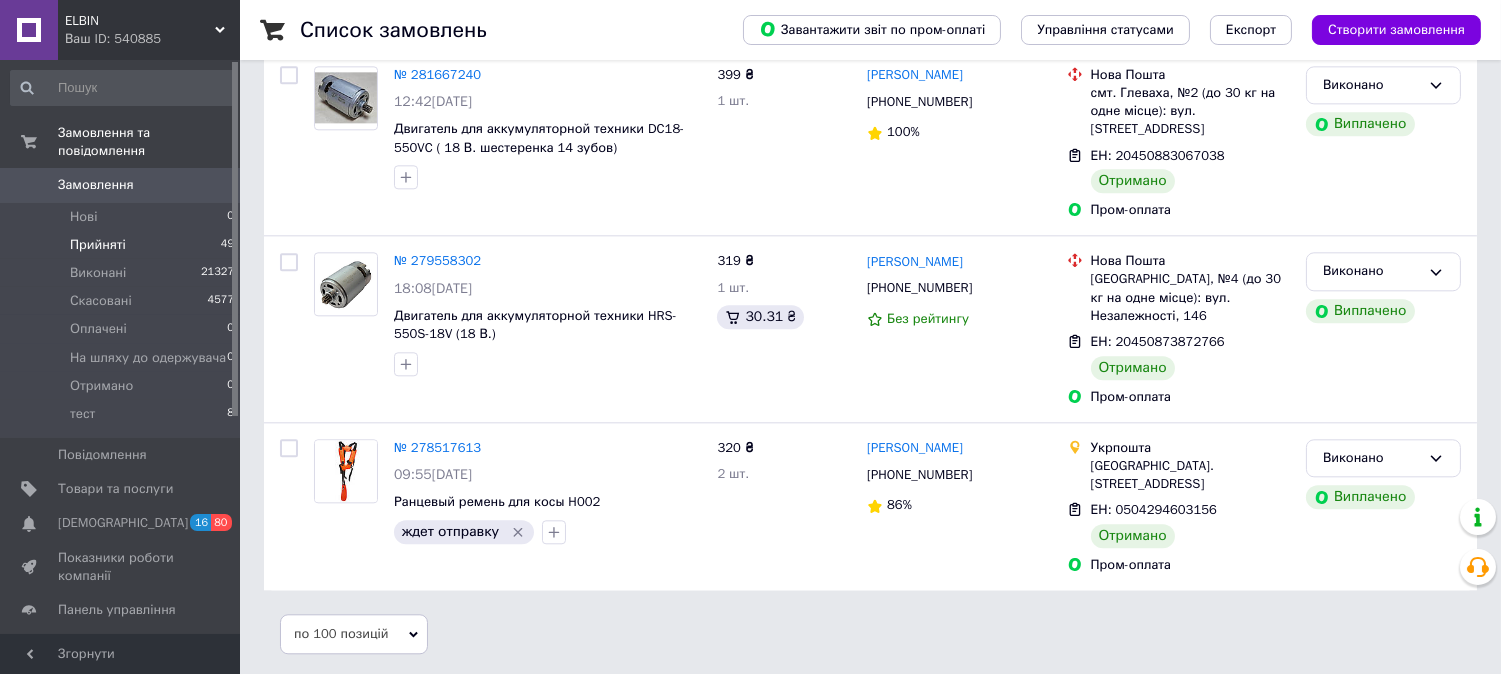 scroll, scrollTop: 0, scrollLeft: 0, axis: both 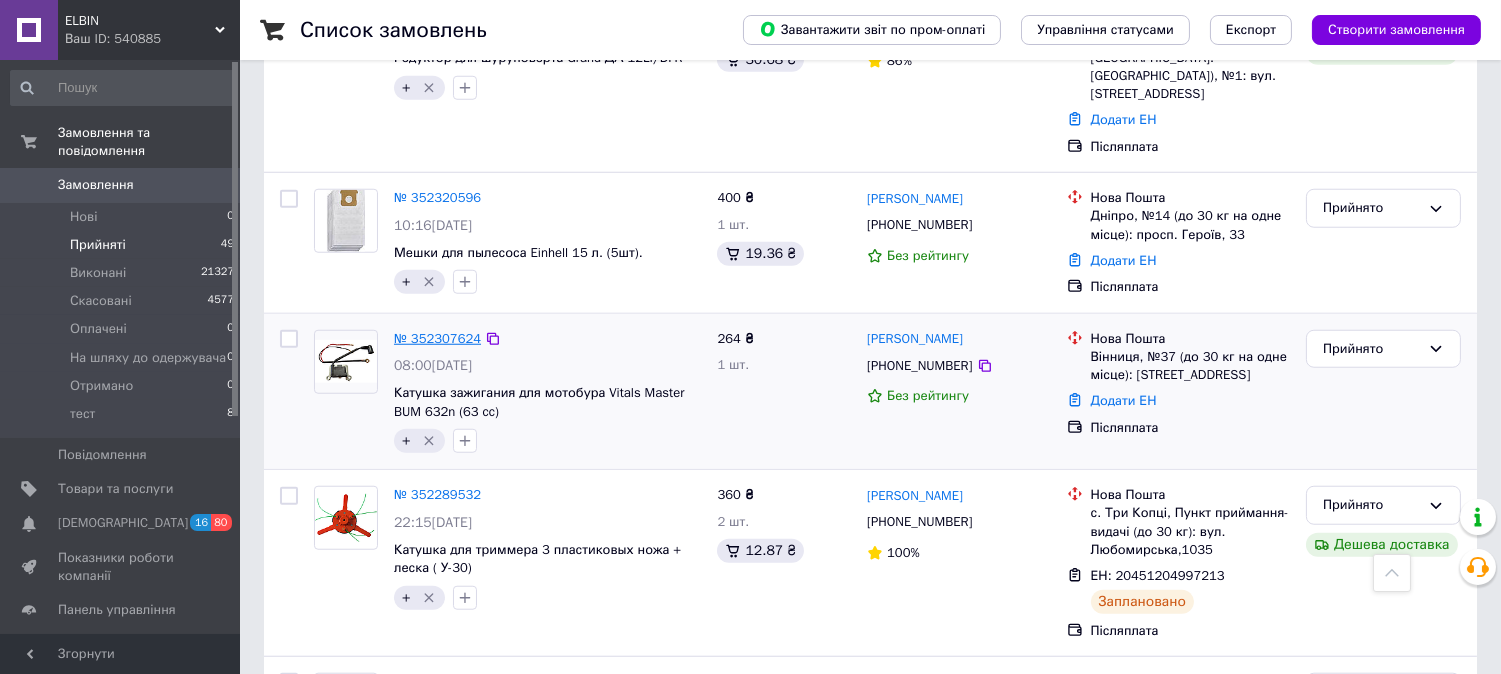 click on "№ 352307624" at bounding box center [437, 338] 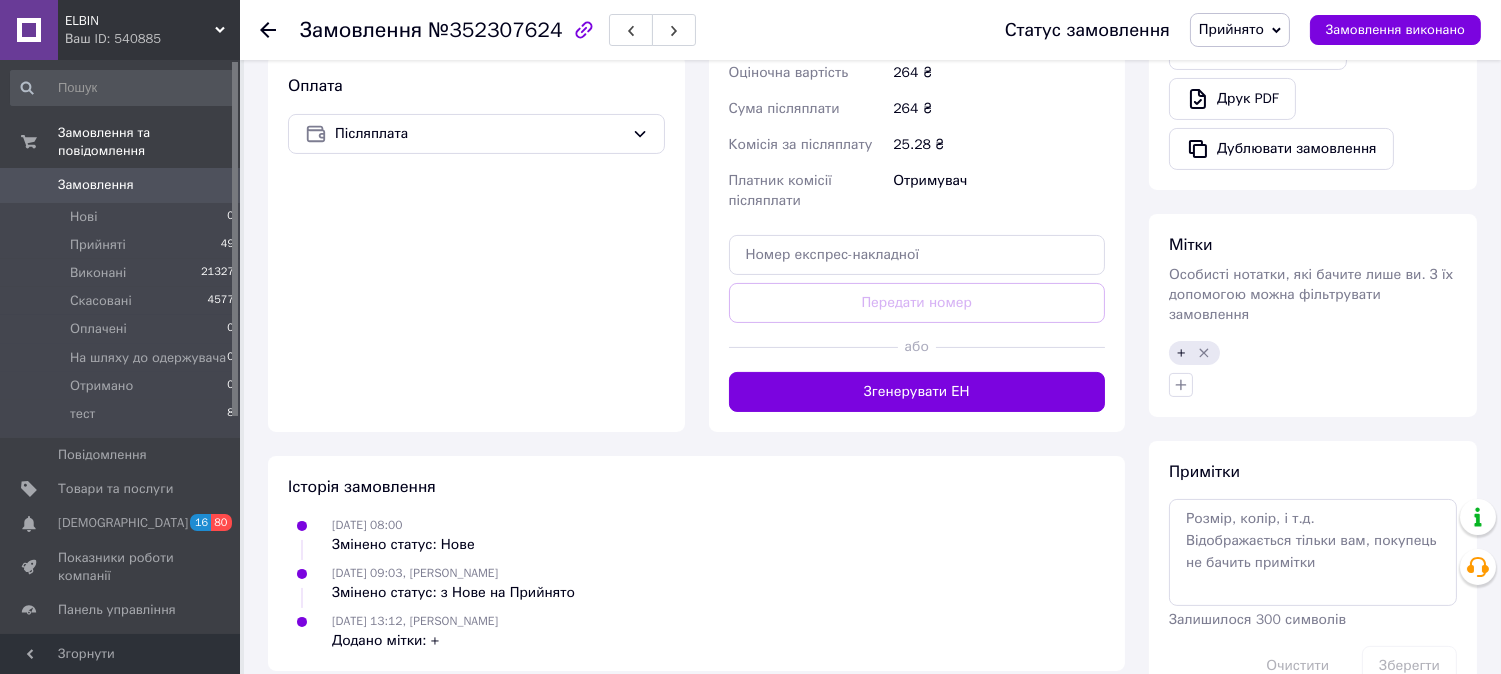 scroll, scrollTop: 731, scrollLeft: 0, axis: vertical 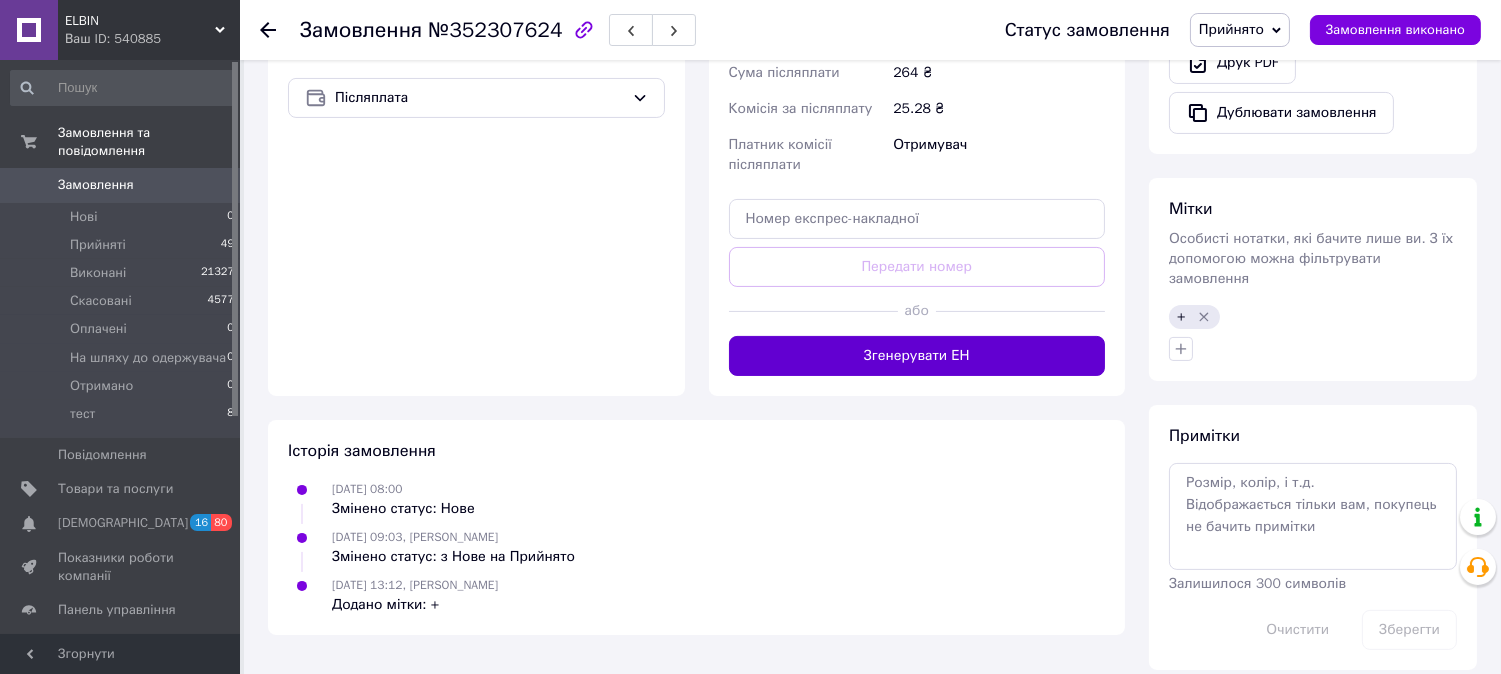 click on "Згенерувати ЕН" at bounding box center [917, 356] 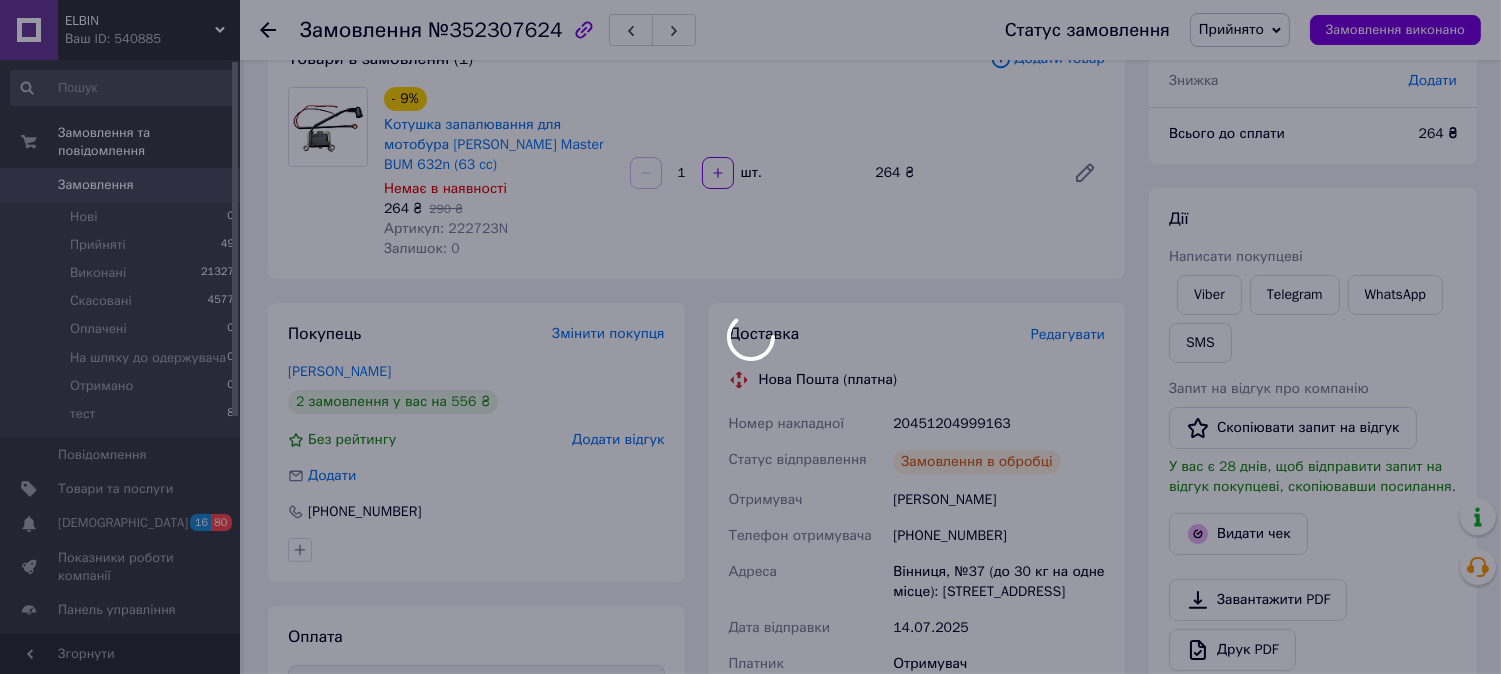 scroll, scrollTop: 0, scrollLeft: 0, axis: both 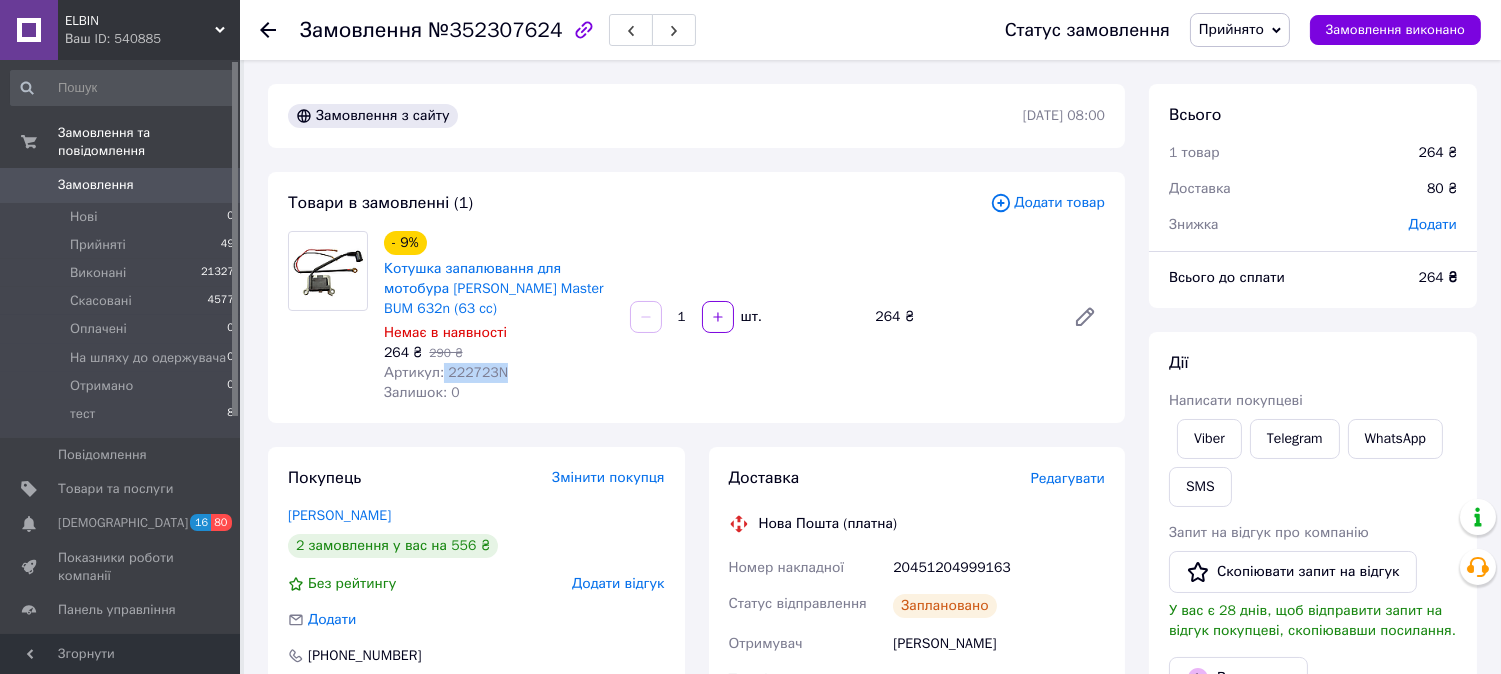 drag, startPoint x: 512, startPoint y: 372, endPoint x: 440, endPoint y: 378, distance: 72.249565 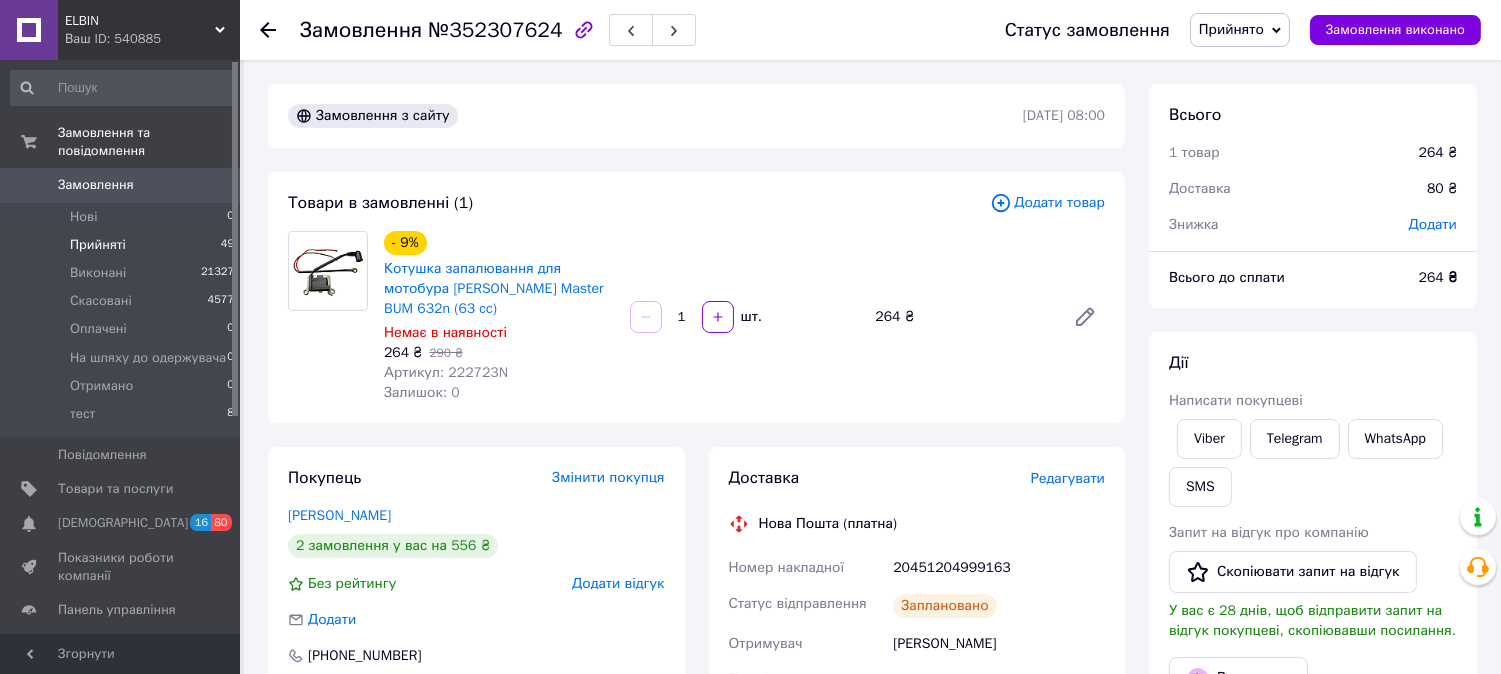 click on "Прийняті" at bounding box center (98, 245) 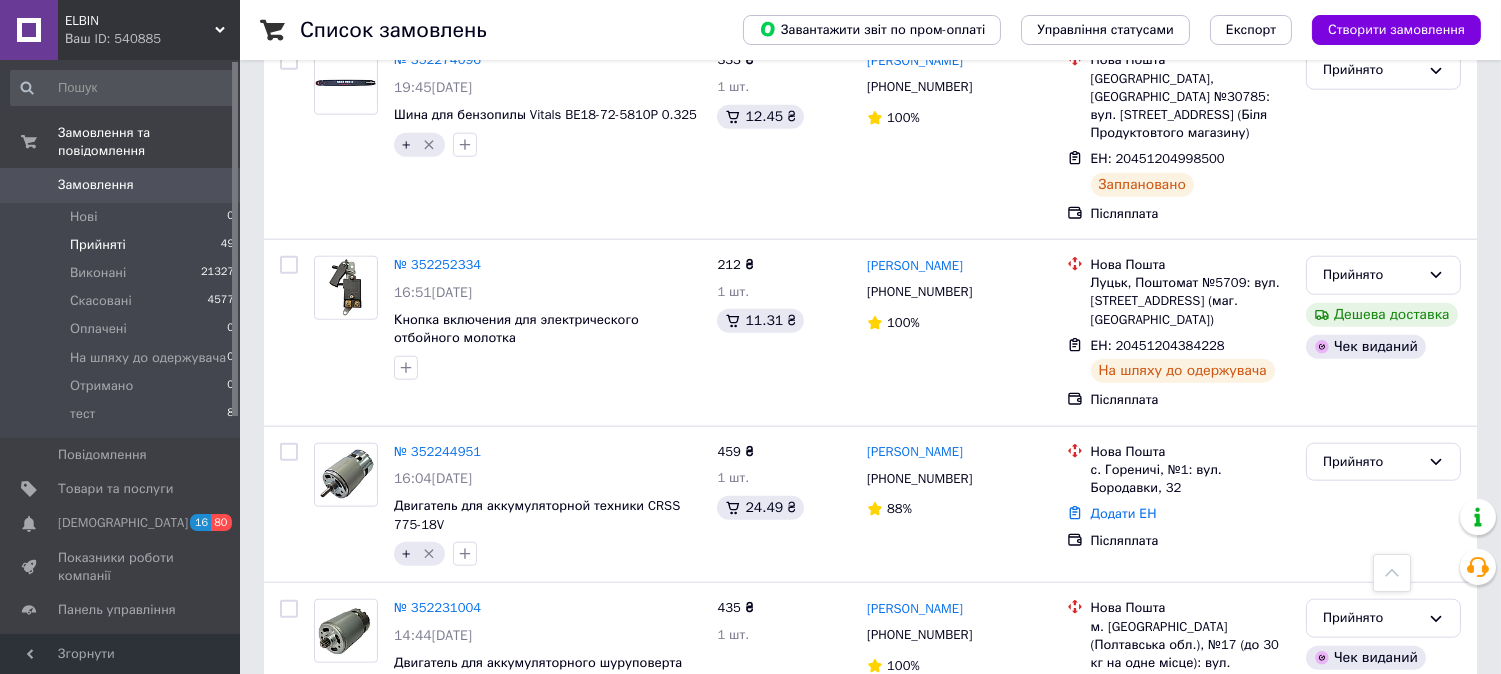 scroll, scrollTop: 3861, scrollLeft: 0, axis: vertical 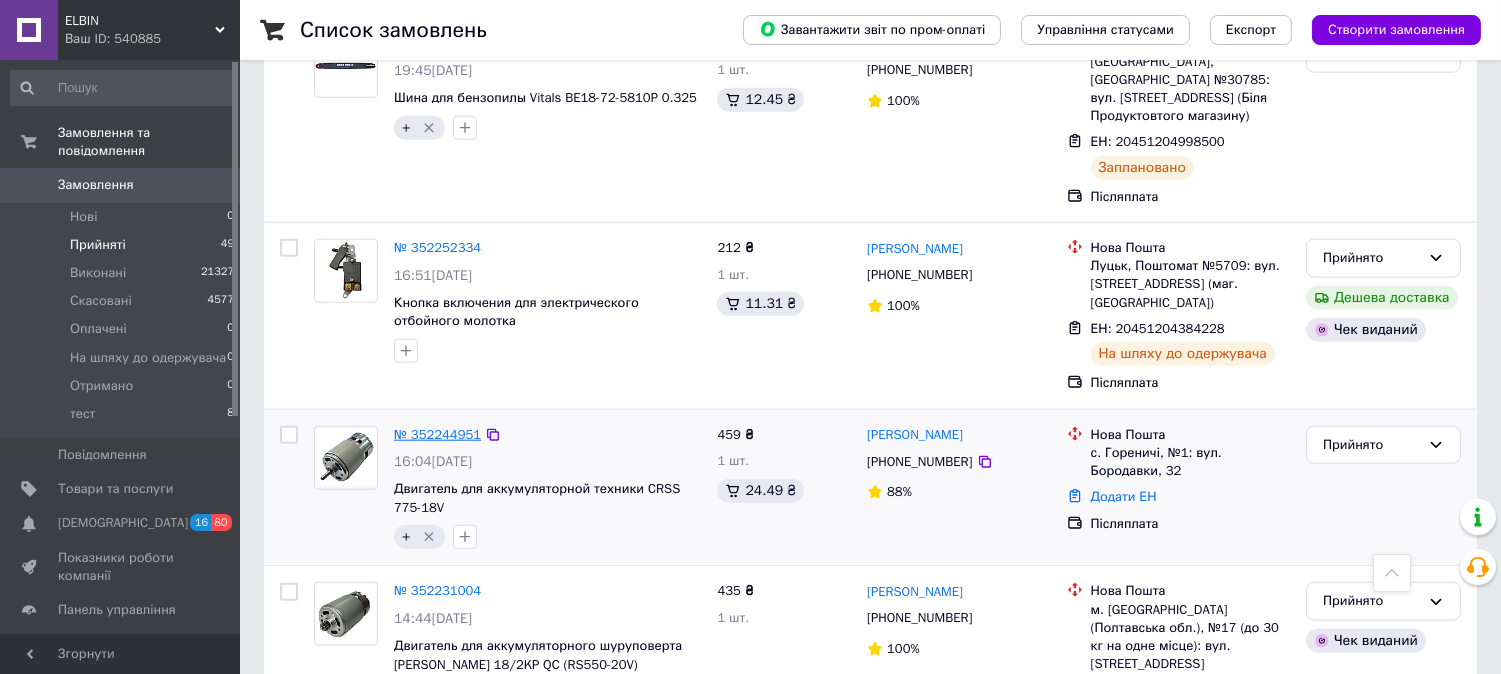 click on "№ 352244951" at bounding box center (437, 434) 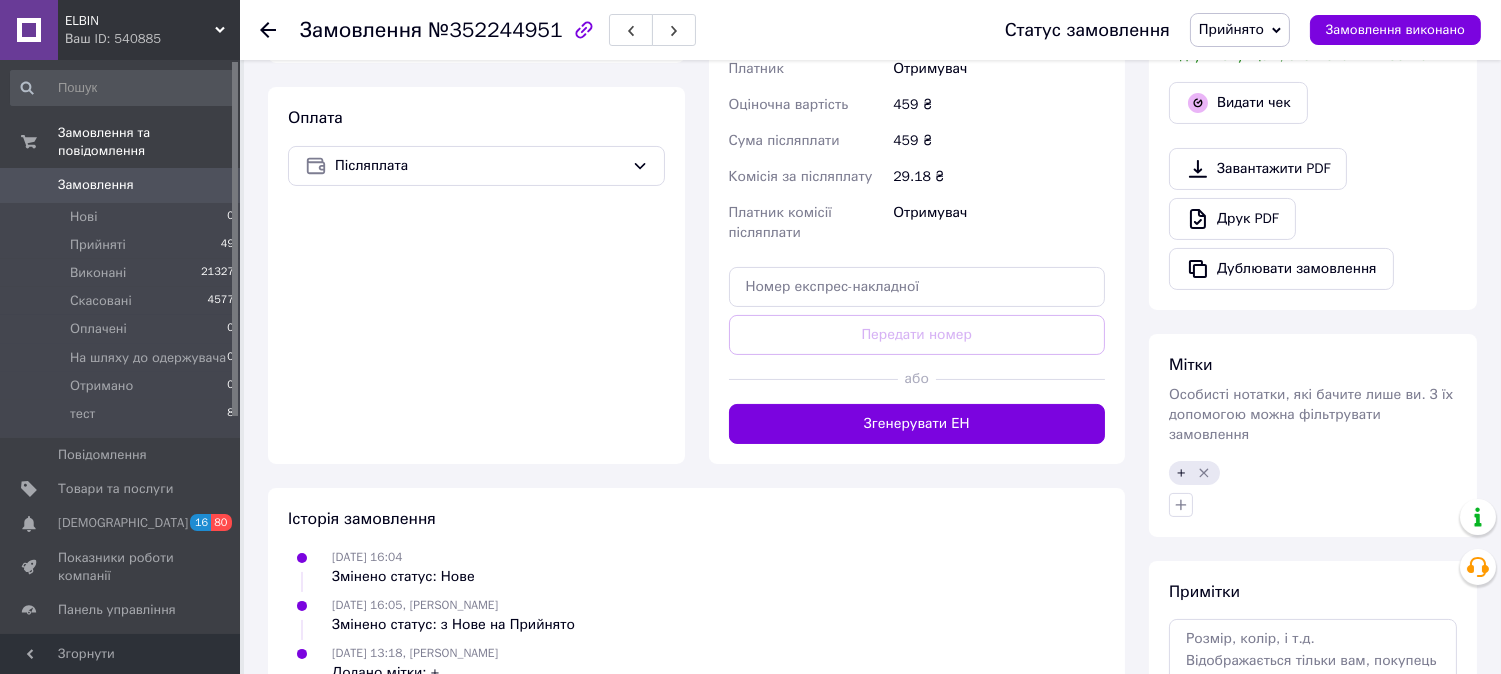 scroll, scrollTop: 687, scrollLeft: 0, axis: vertical 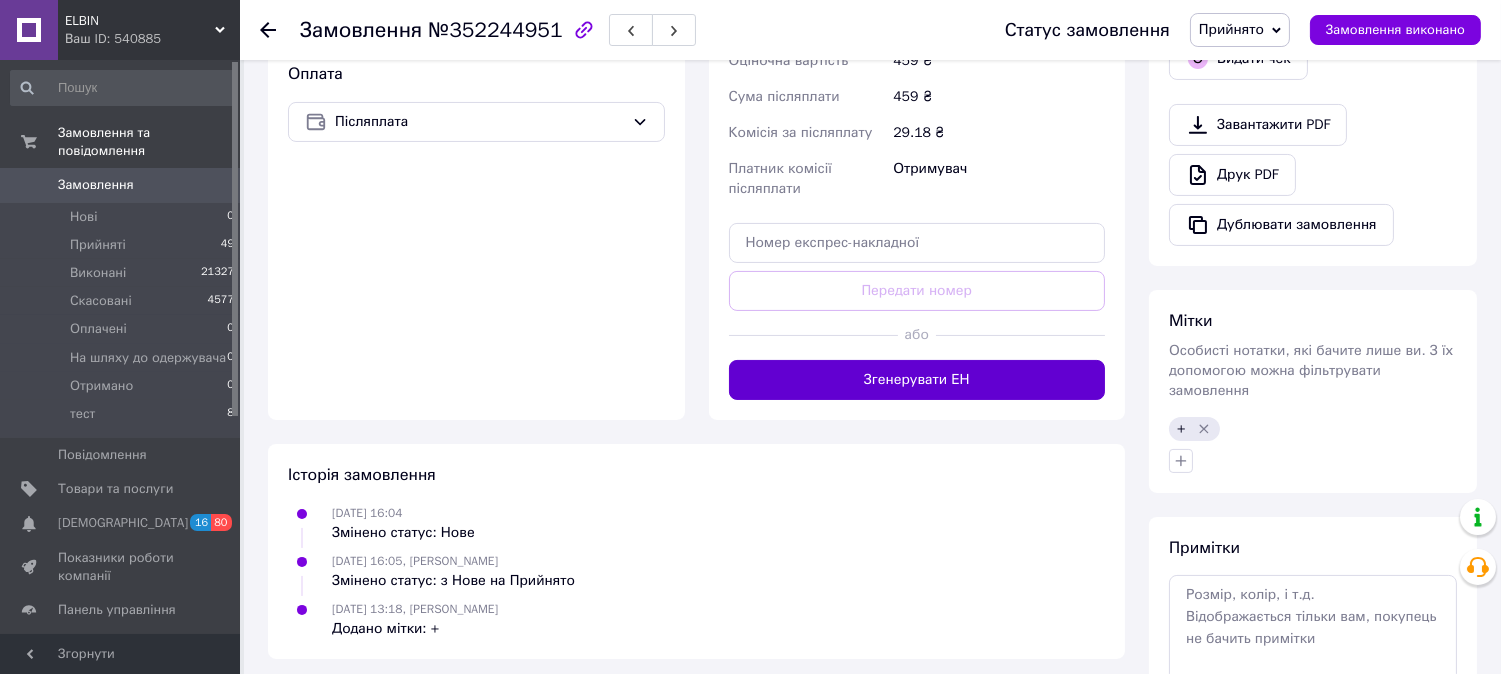 click on "Згенерувати ЕН" at bounding box center (917, 380) 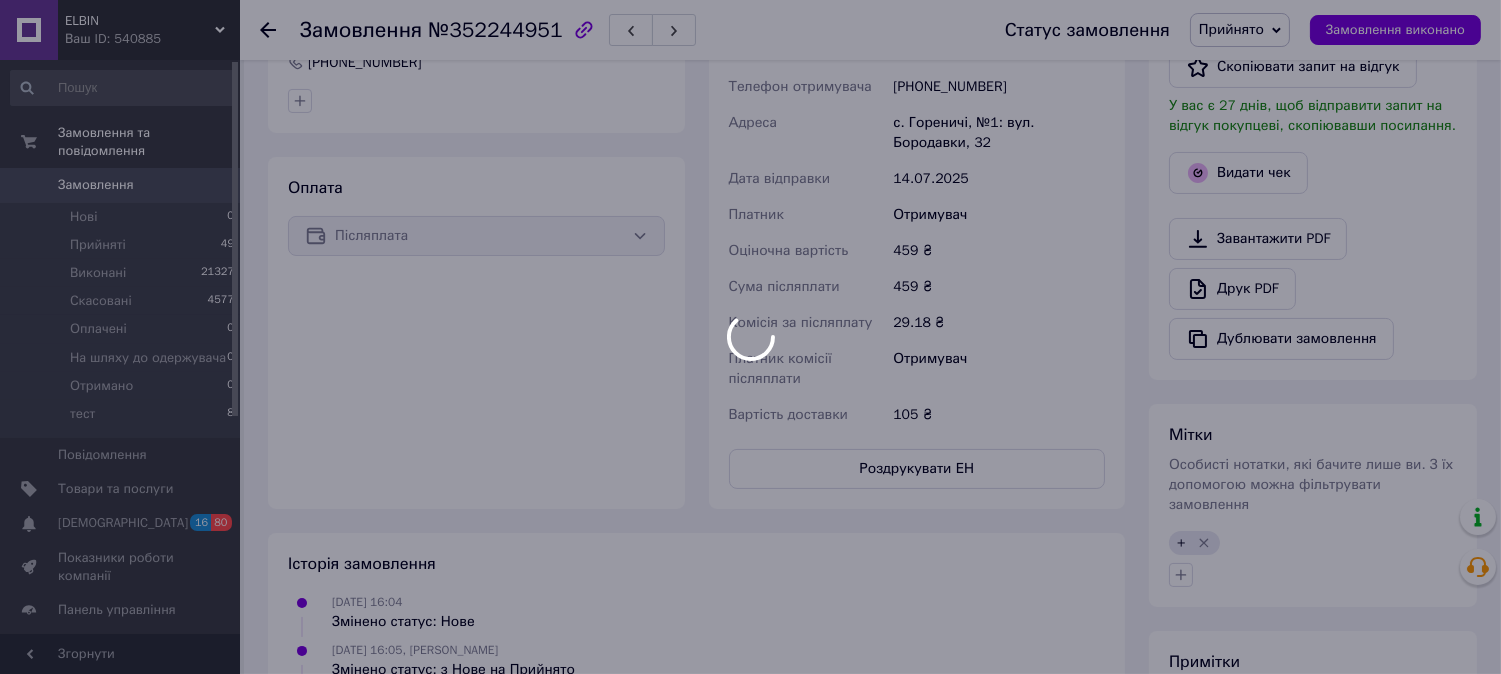 scroll, scrollTop: 243, scrollLeft: 0, axis: vertical 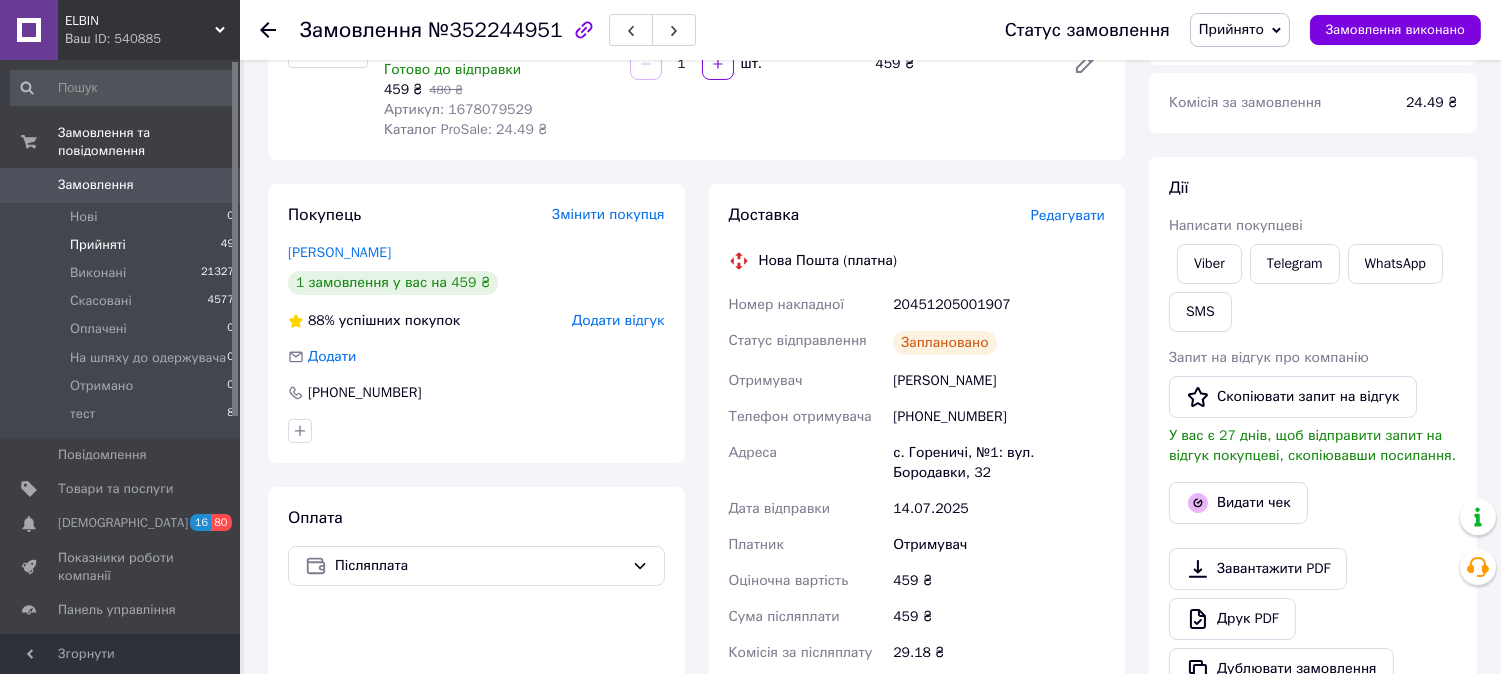 click on "Прийняті" at bounding box center (98, 245) 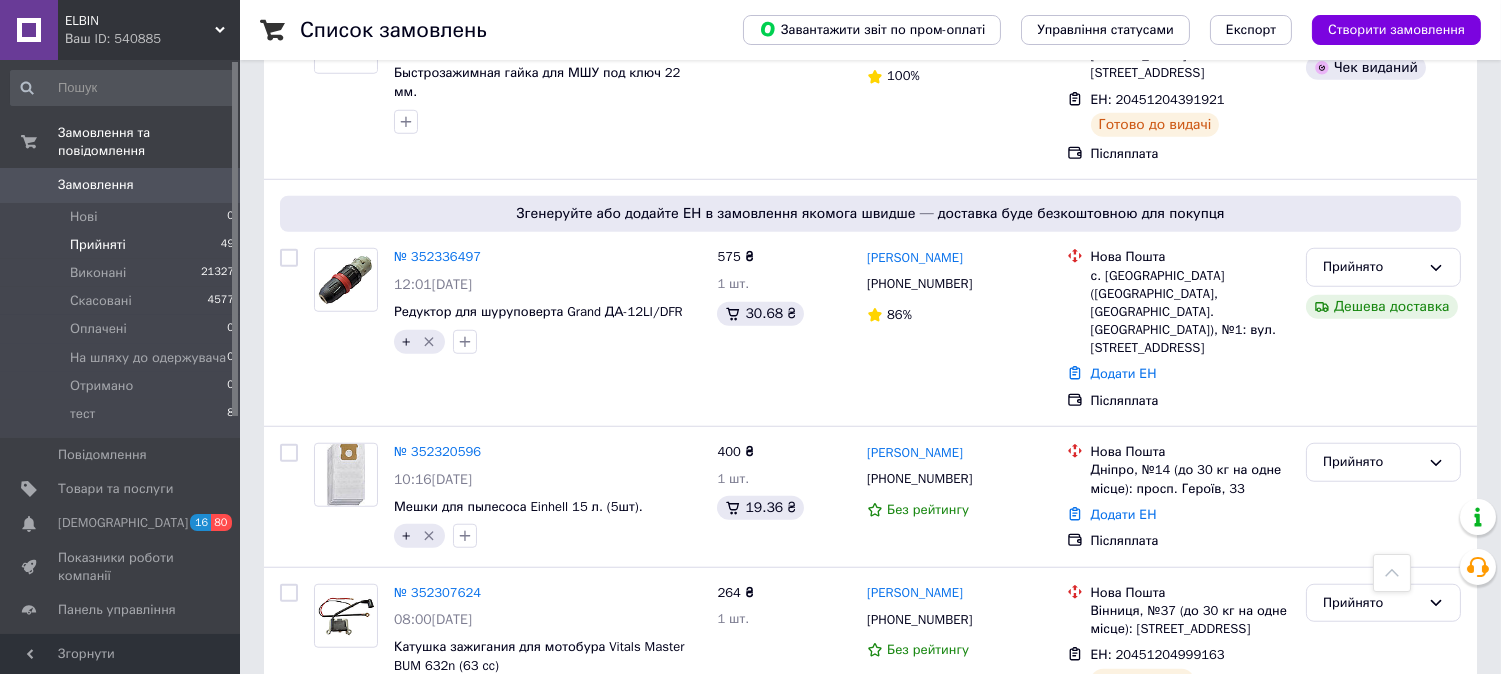 scroll, scrollTop: 2926, scrollLeft: 0, axis: vertical 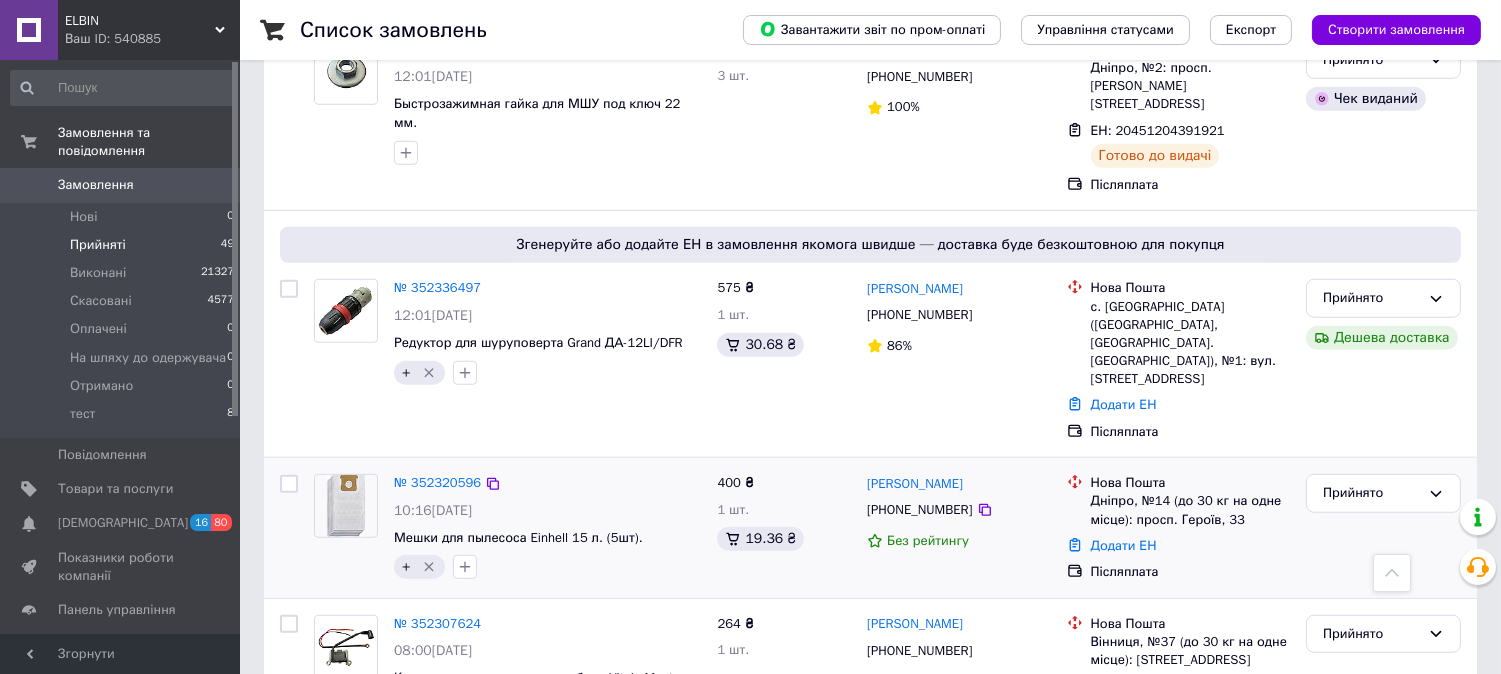 click on "№ 352320596" at bounding box center (437, 483) 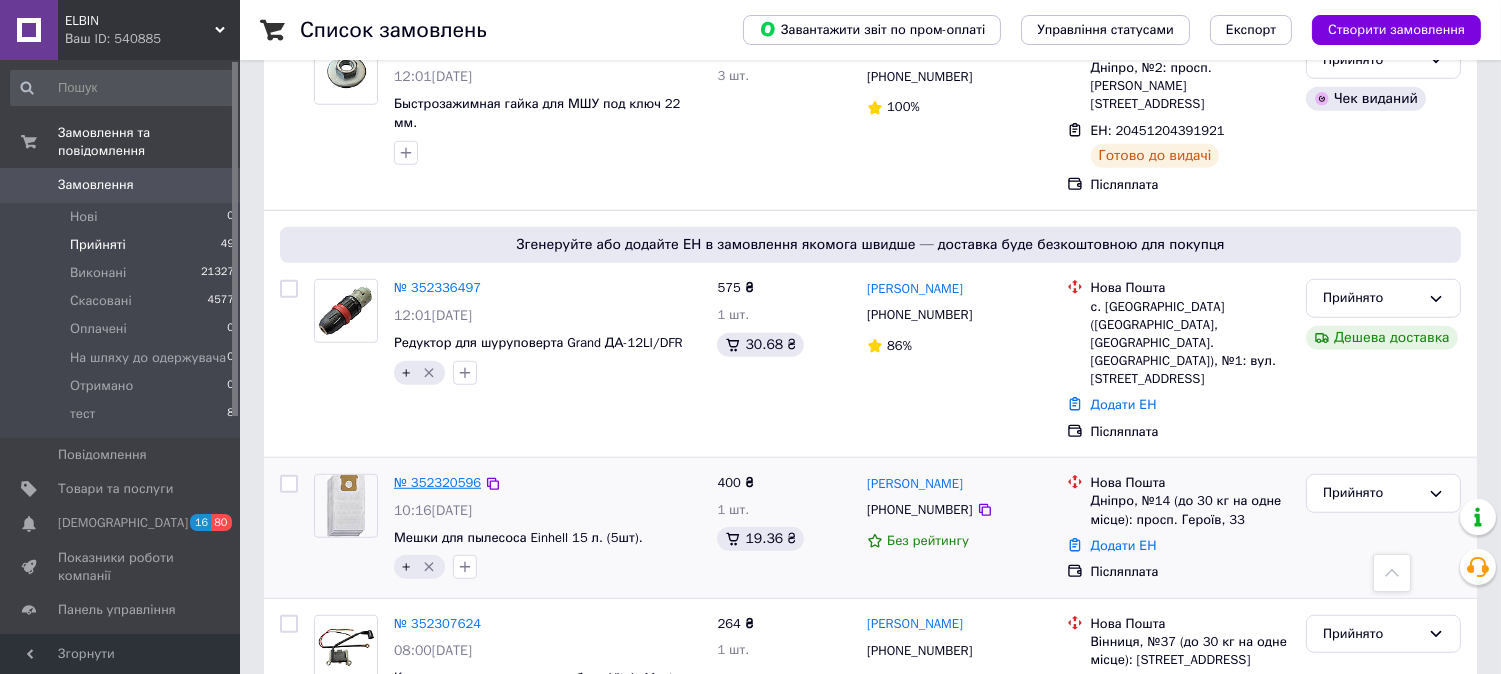 click on "№ 352320596" at bounding box center [437, 482] 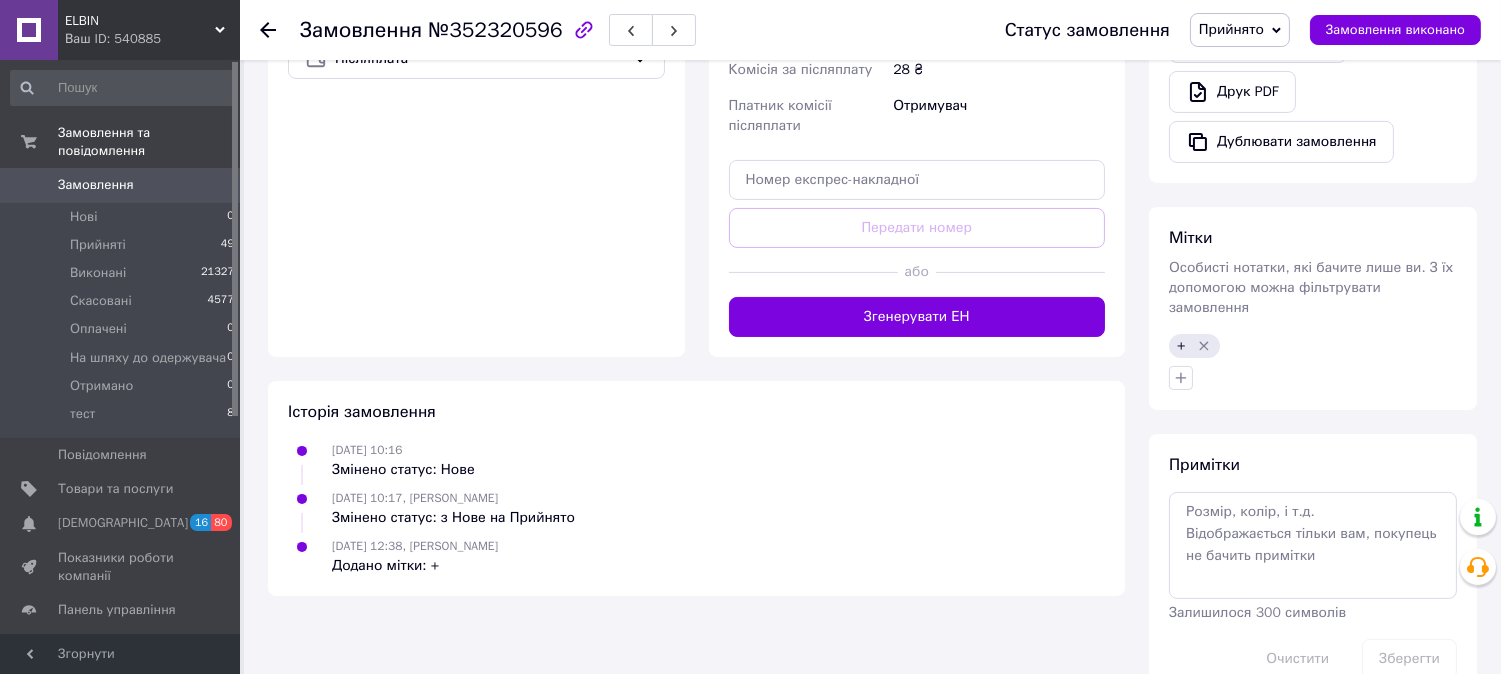 scroll, scrollTop: 798, scrollLeft: 0, axis: vertical 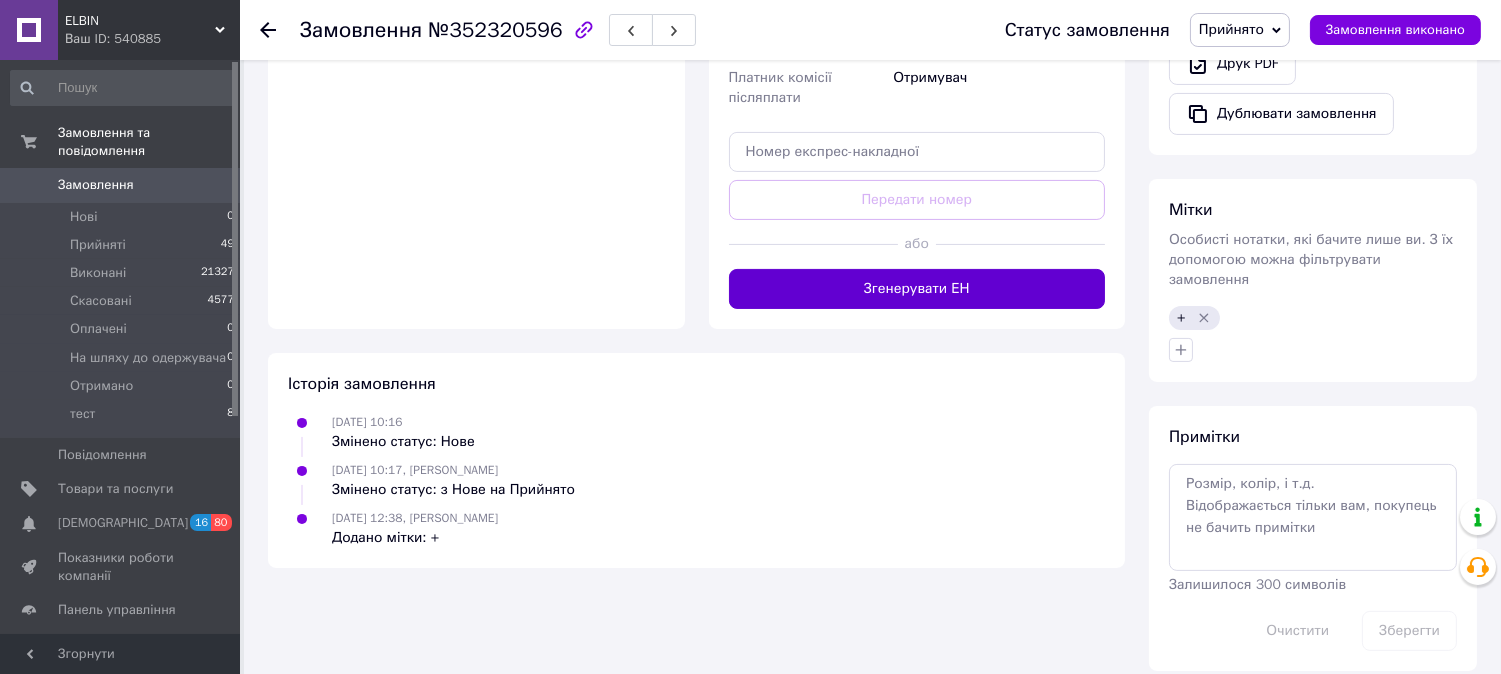 click on "Згенерувати ЕН" at bounding box center (917, 289) 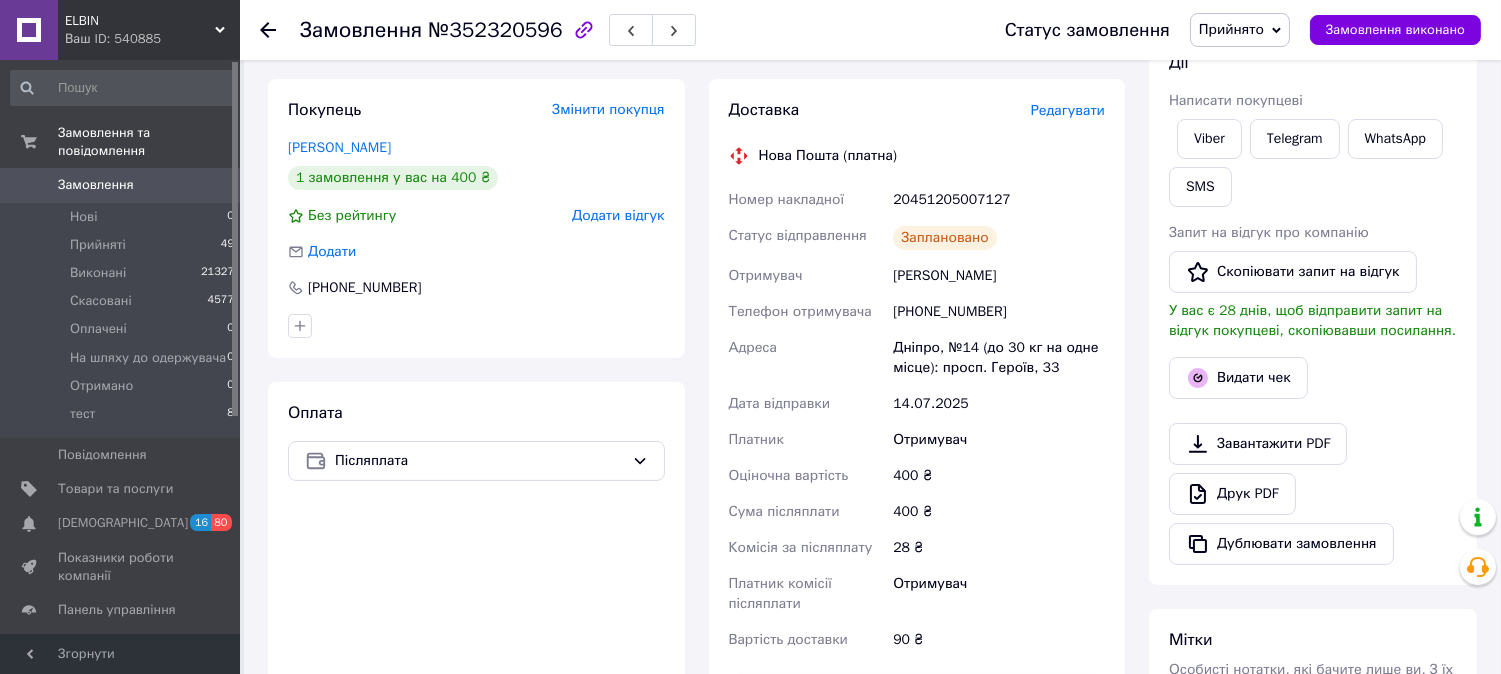scroll, scrollTop: 243, scrollLeft: 0, axis: vertical 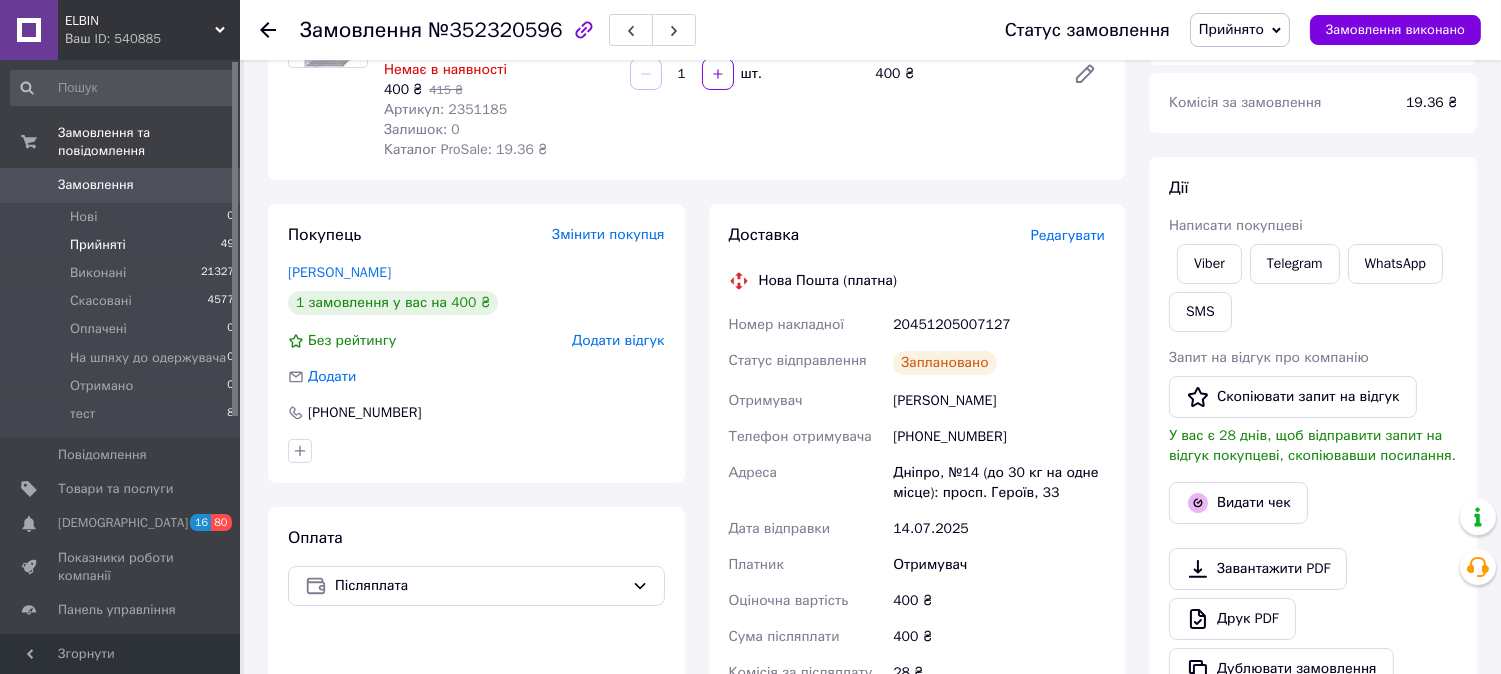 click on "Прийняті" at bounding box center [98, 245] 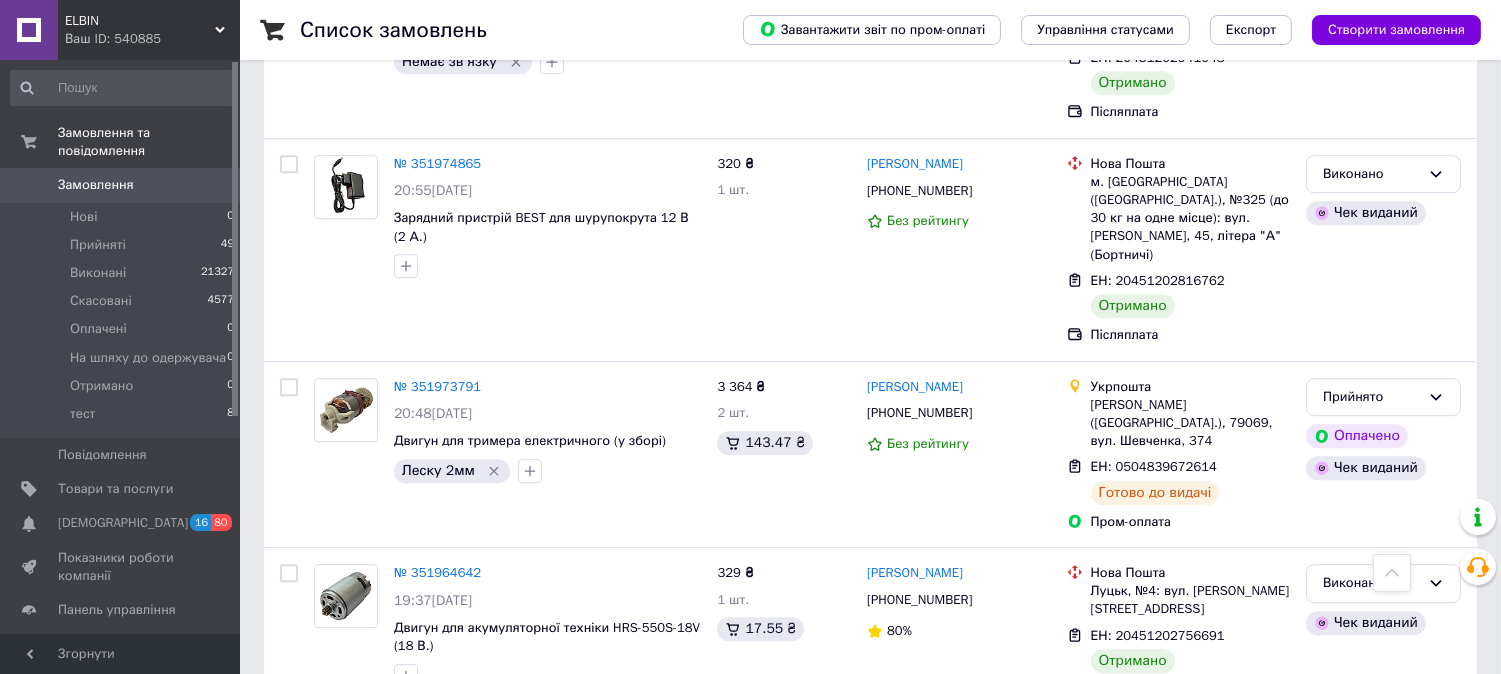 scroll, scrollTop: 10884, scrollLeft: 0, axis: vertical 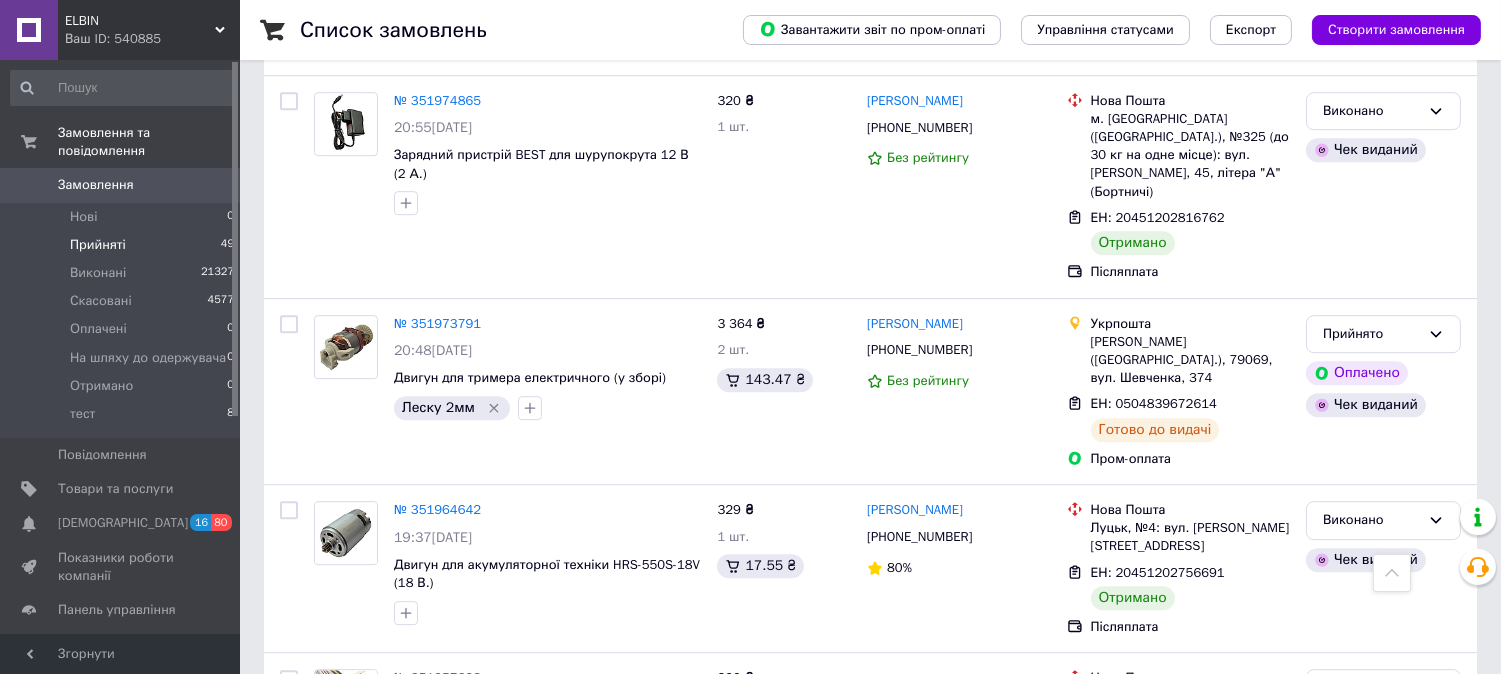 click on "Прийняті" at bounding box center [98, 245] 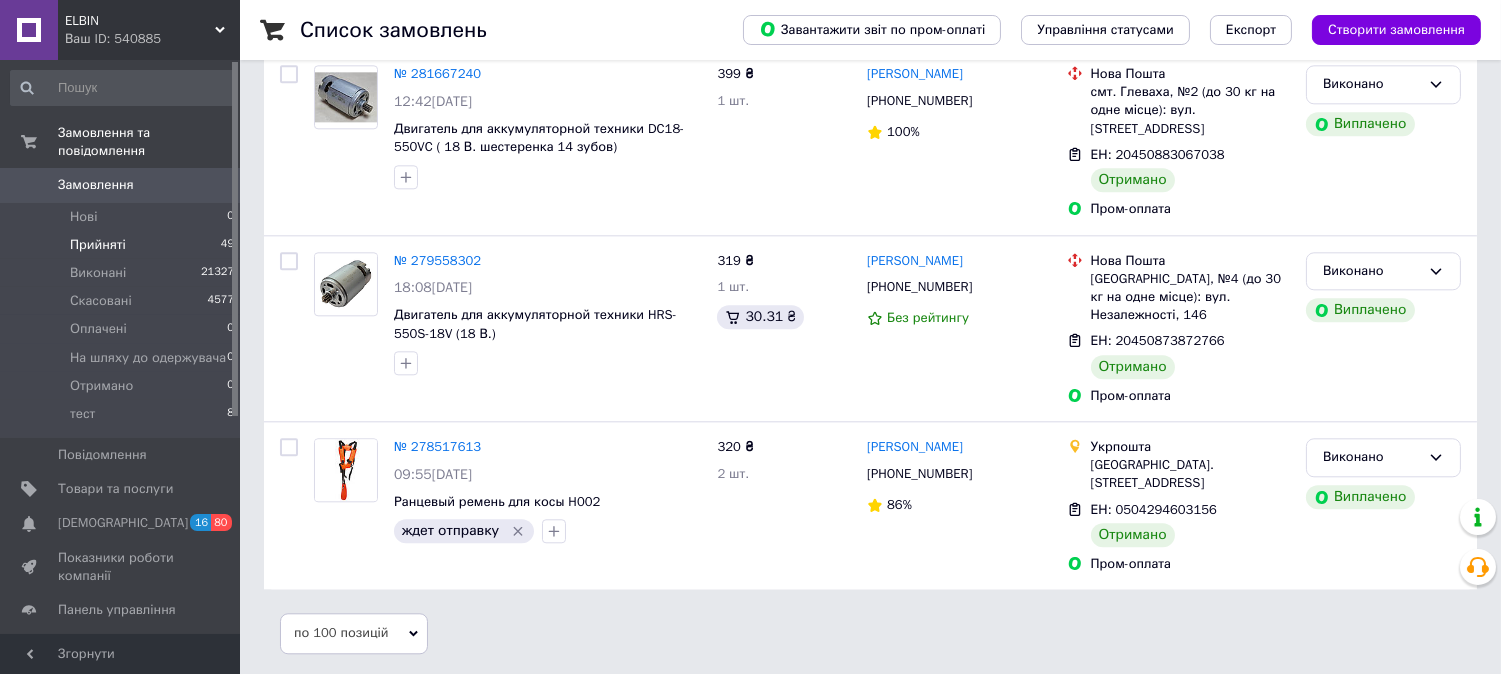 scroll, scrollTop: 0, scrollLeft: 0, axis: both 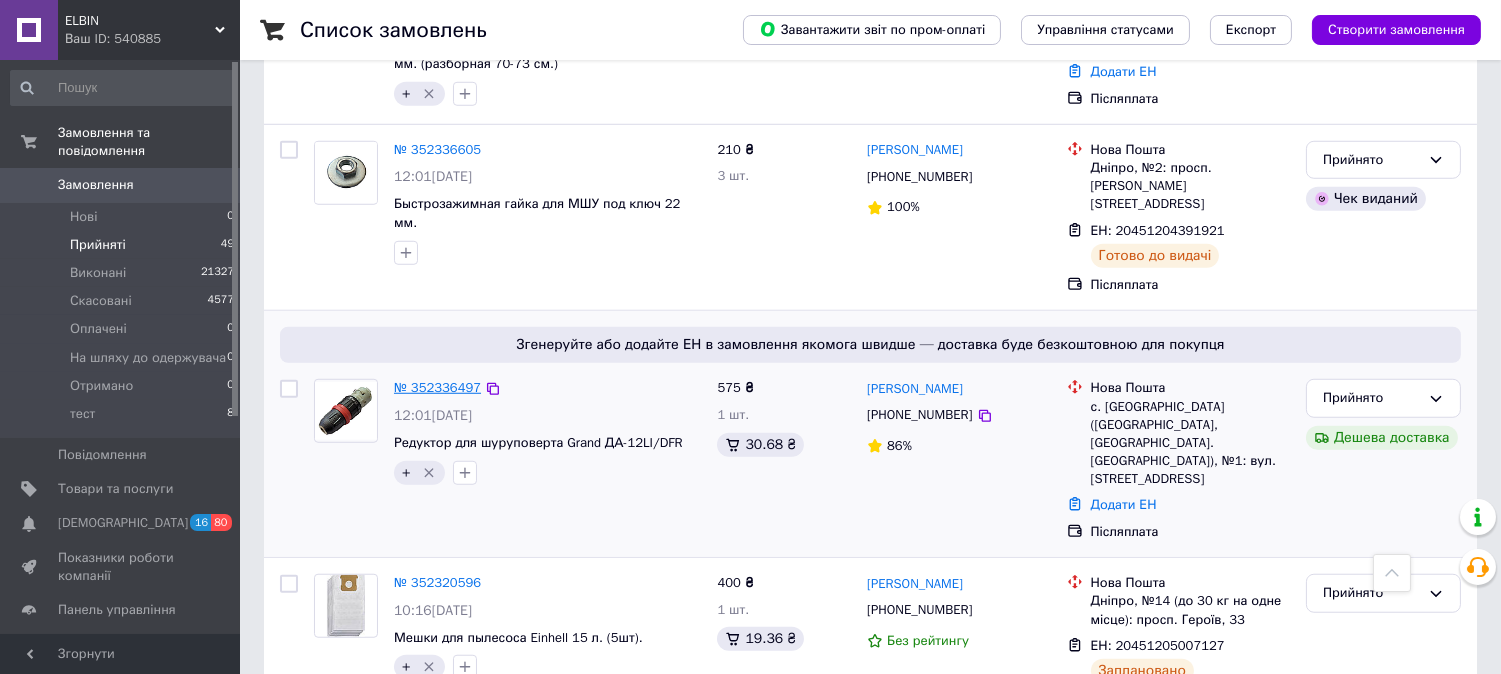 click on "№ 352336497" at bounding box center [437, 387] 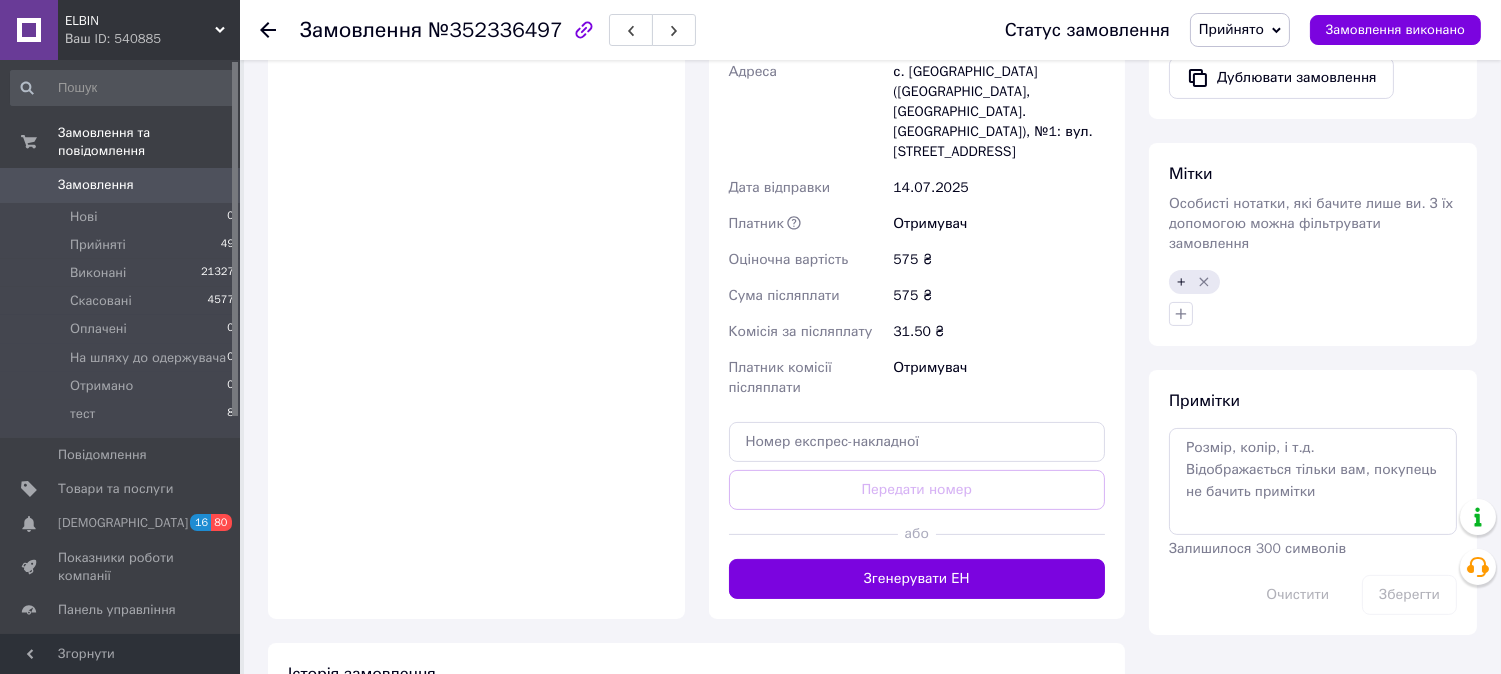 scroll, scrollTop: 888, scrollLeft: 0, axis: vertical 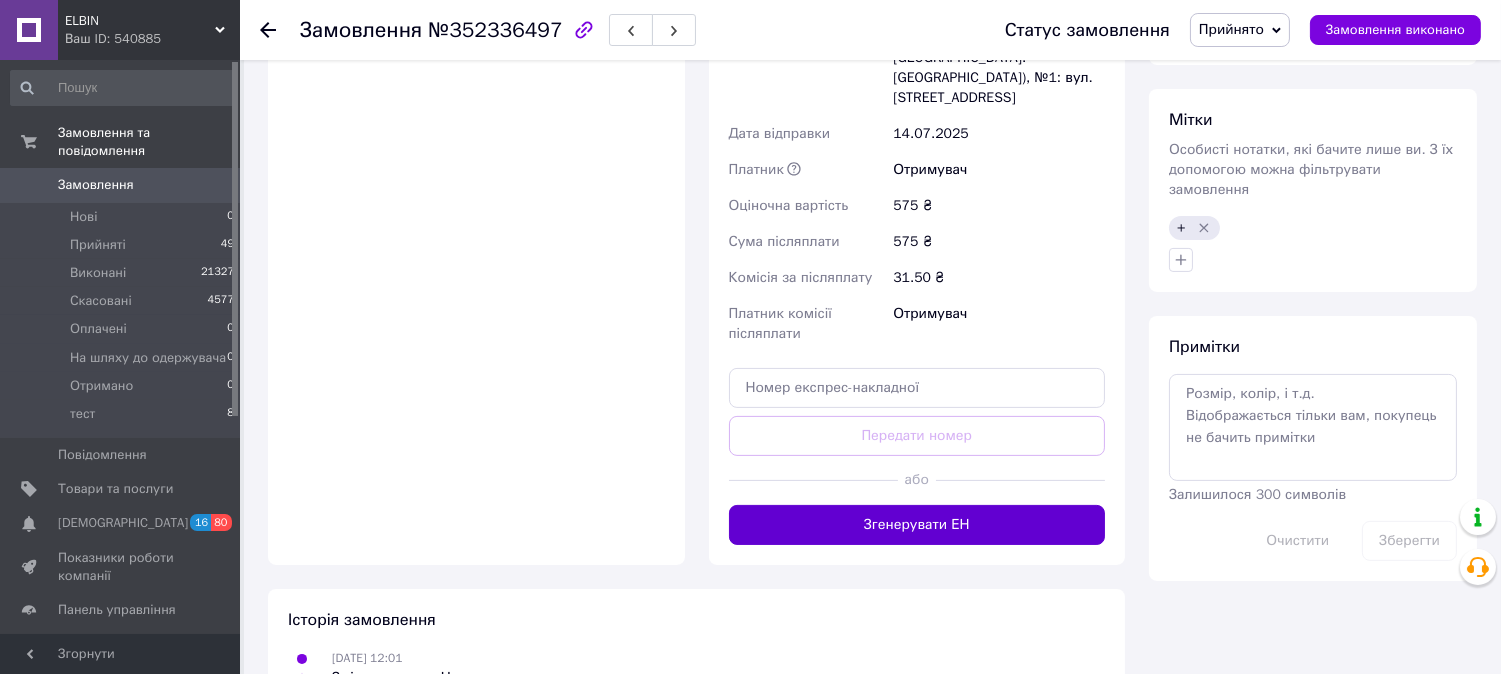 click on "Згенерувати ЕН" at bounding box center [917, 525] 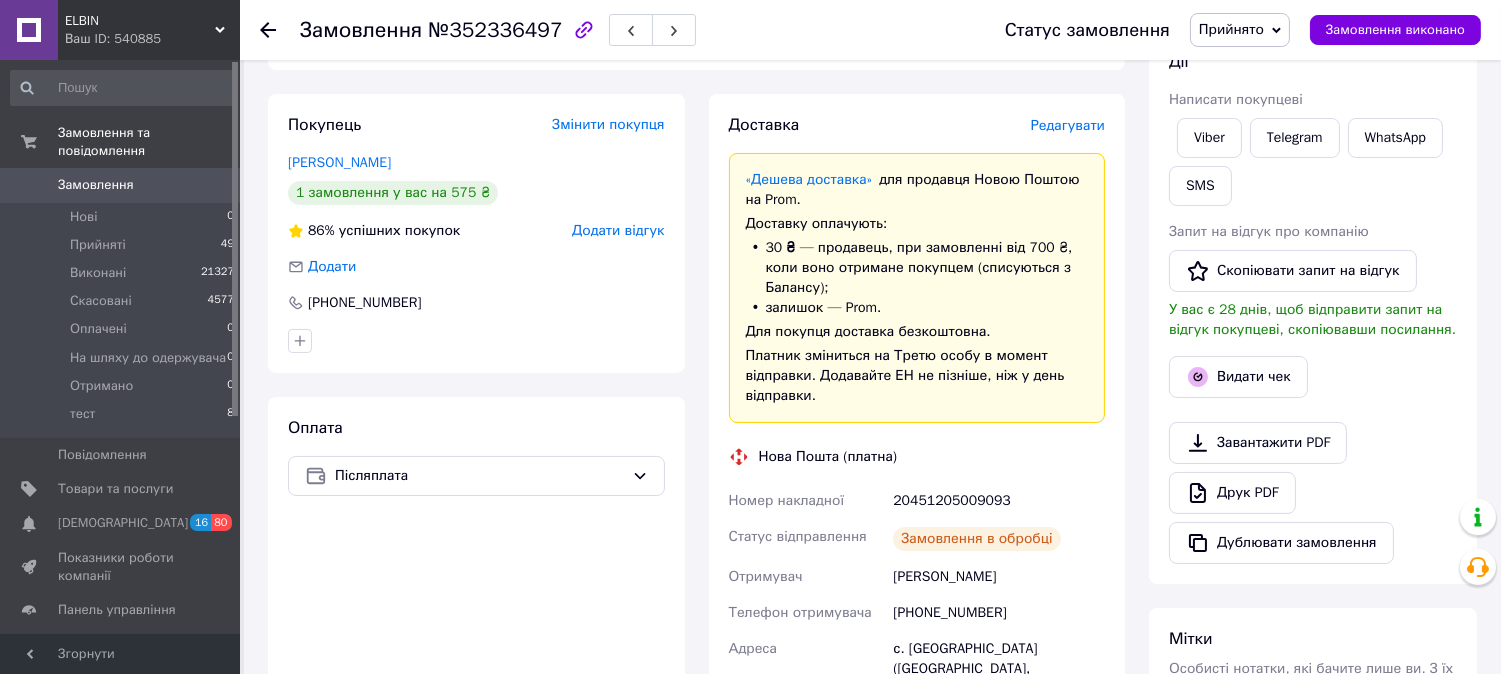scroll, scrollTop: 111, scrollLeft: 0, axis: vertical 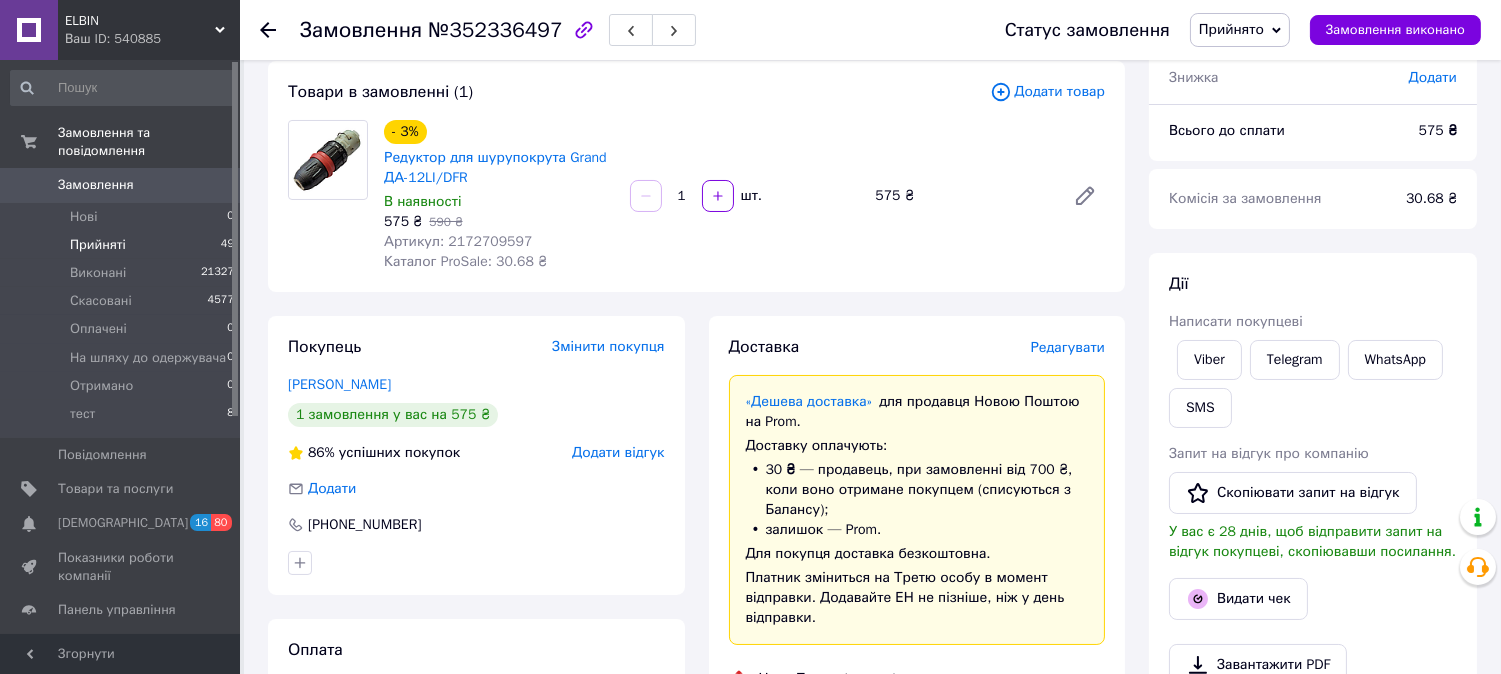 click on "Прийняті" at bounding box center [98, 245] 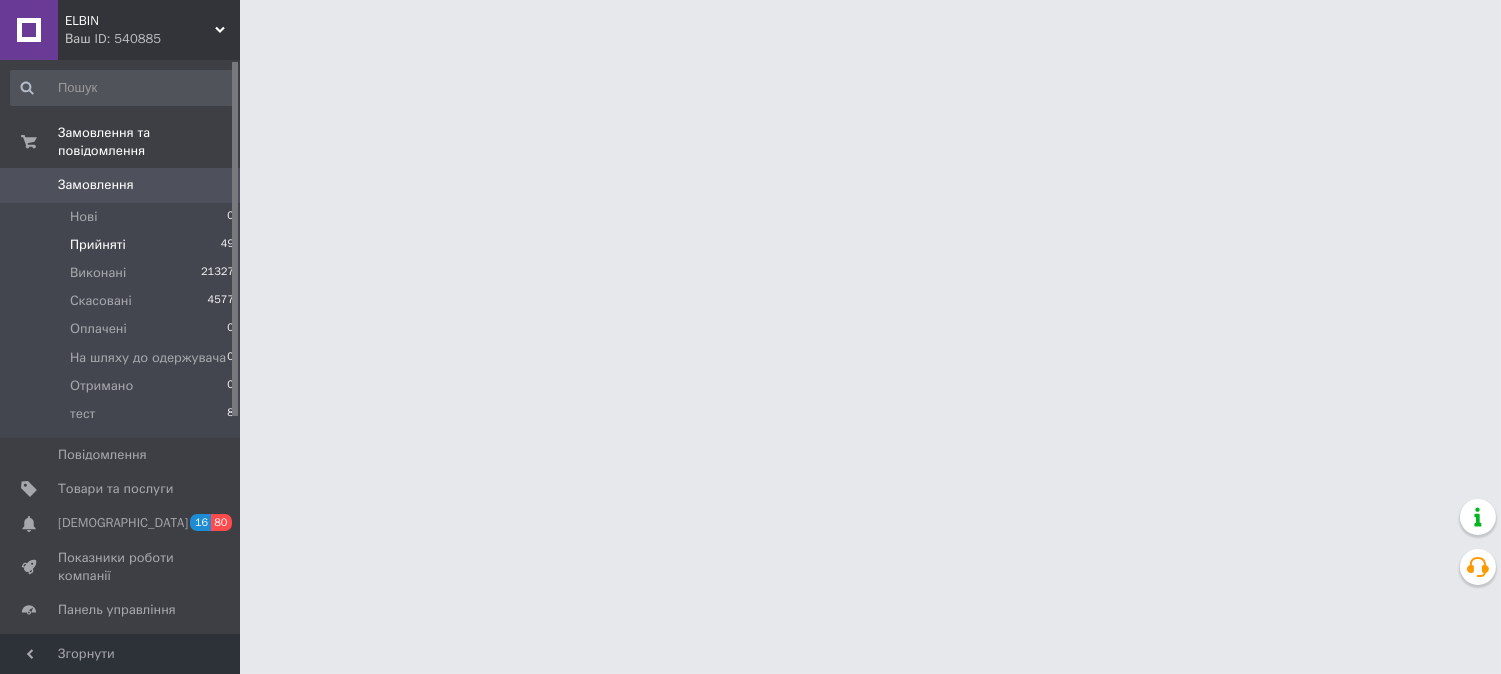 scroll, scrollTop: 0, scrollLeft: 0, axis: both 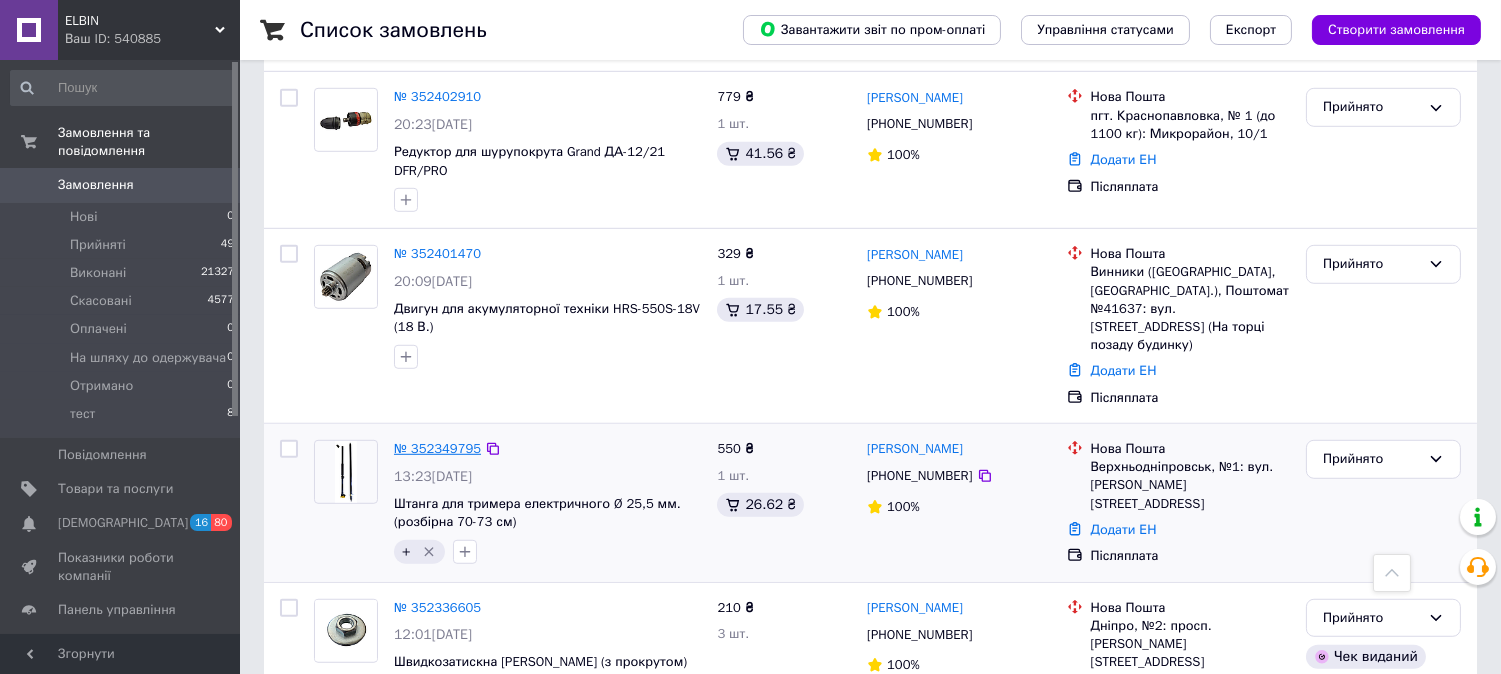 click on "№ 352349795" at bounding box center [437, 448] 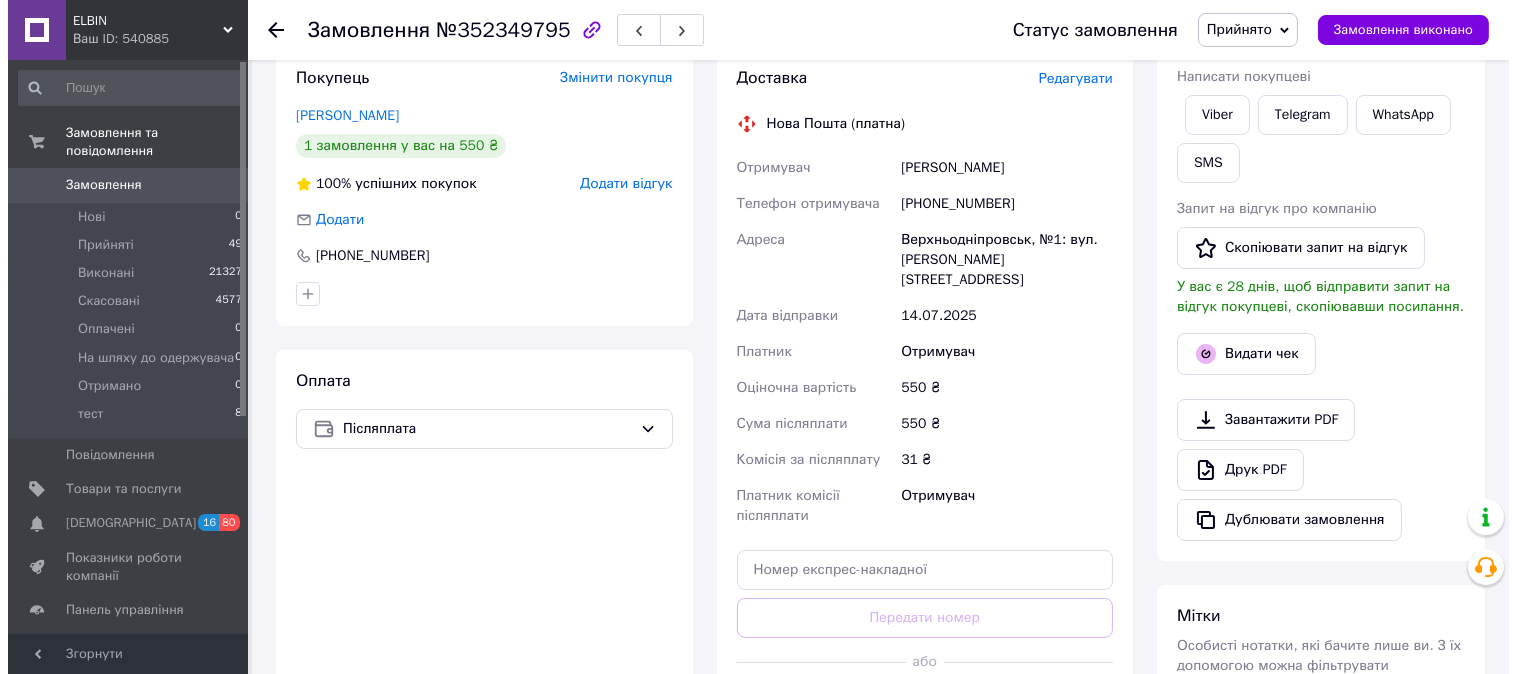scroll, scrollTop: 444, scrollLeft: 0, axis: vertical 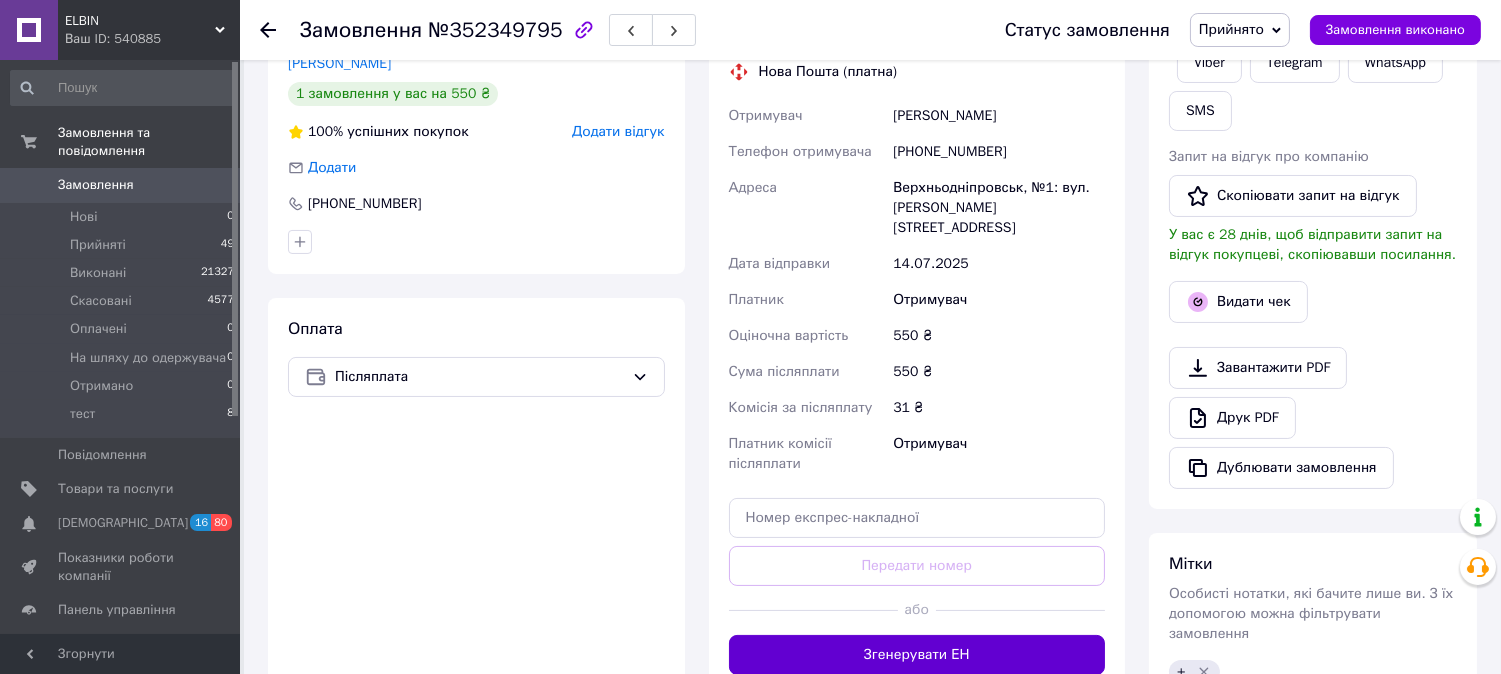 click on "Згенерувати ЕН" at bounding box center (917, 655) 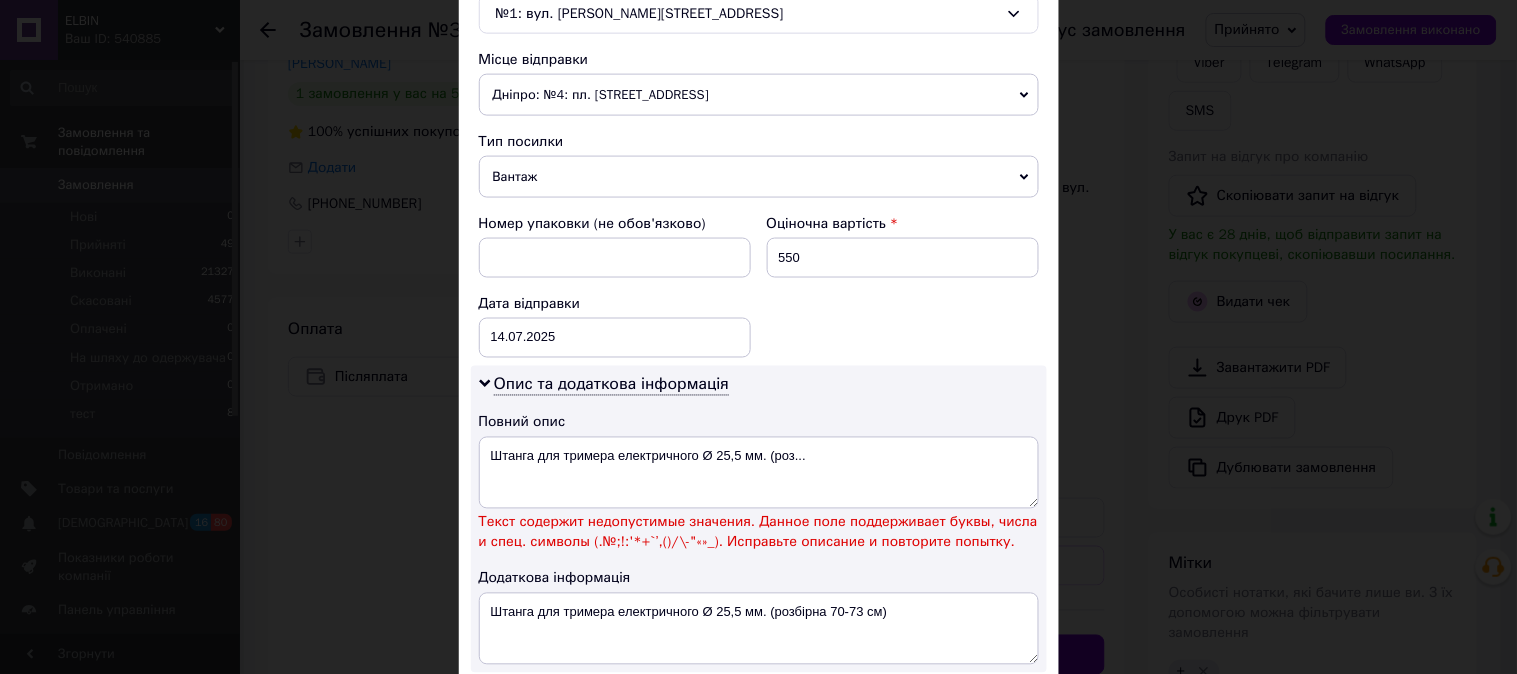 scroll, scrollTop: 666, scrollLeft: 0, axis: vertical 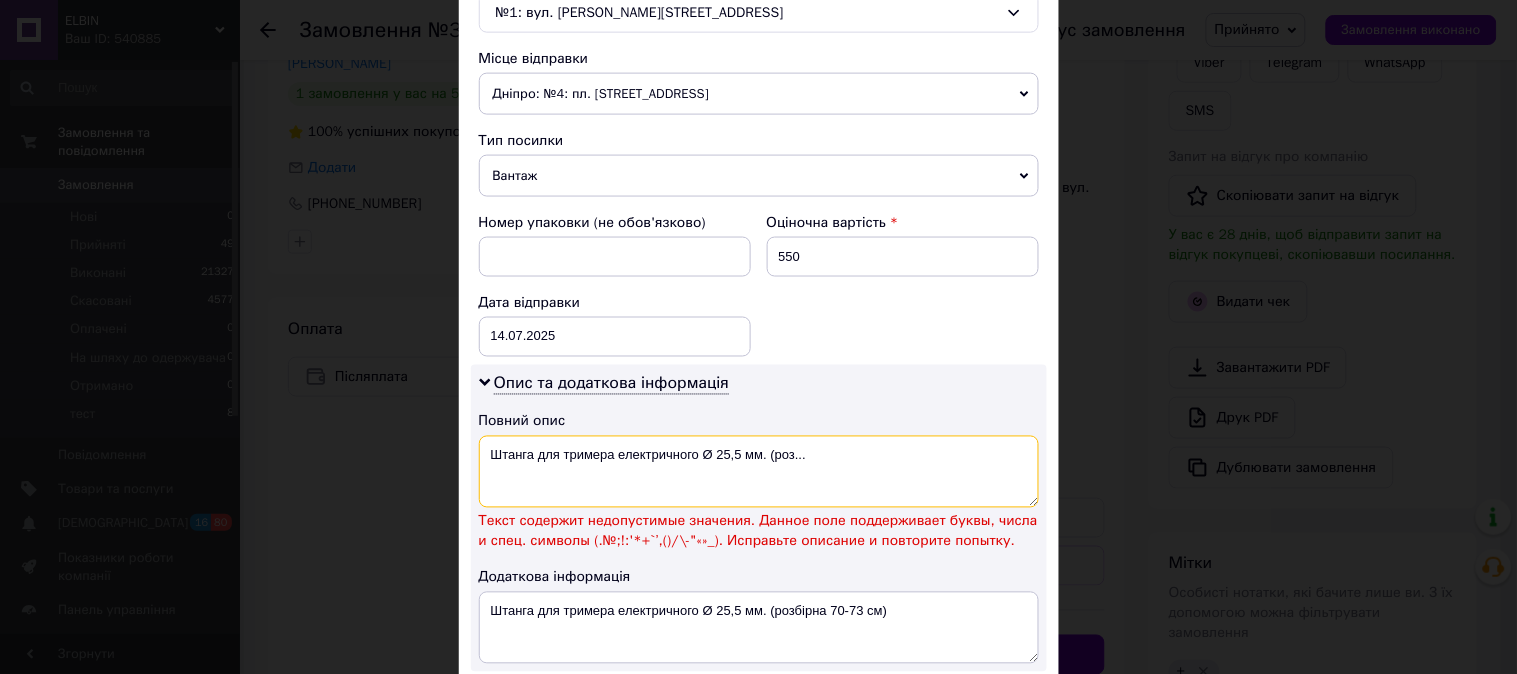 drag, startPoint x: 884, startPoint y: 456, endPoint x: 763, endPoint y: 468, distance: 121.59358 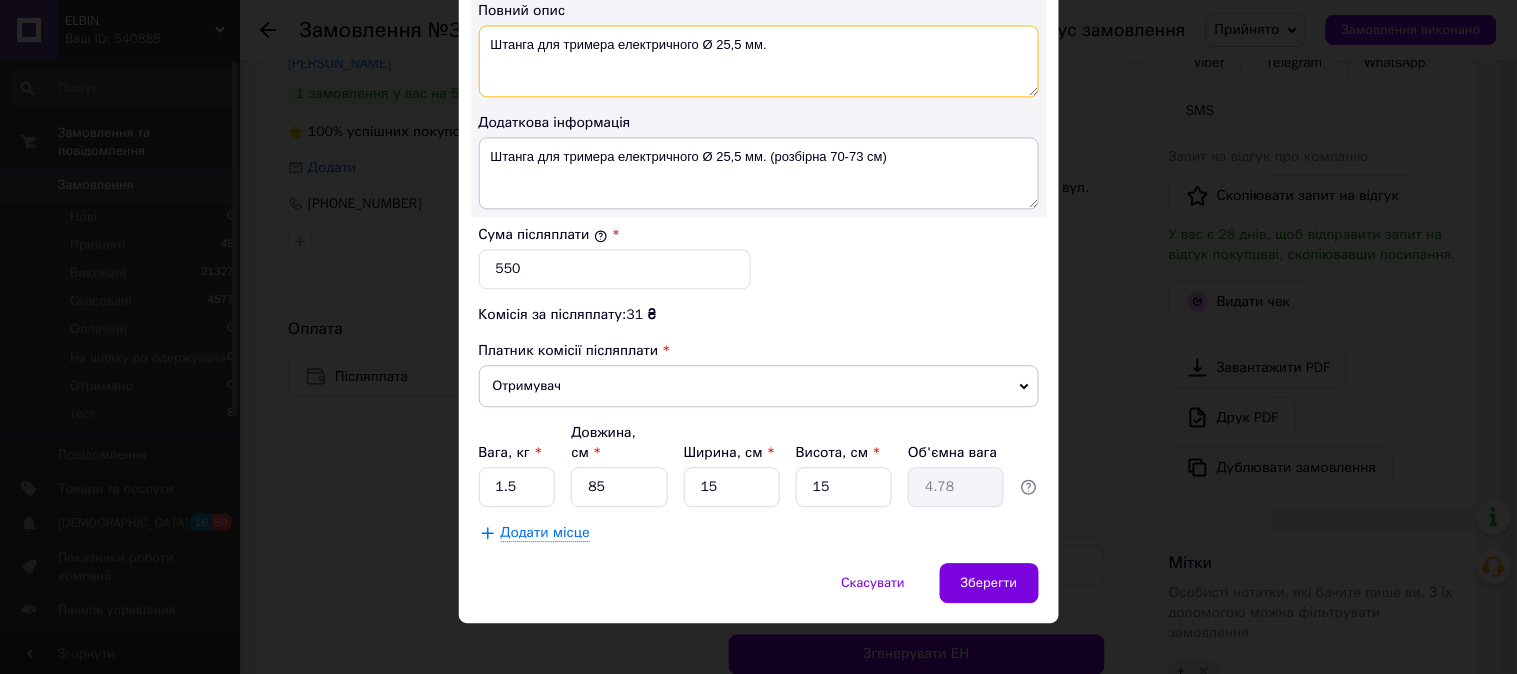 scroll, scrollTop: 1078, scrollLeft: 0, axis: vertical 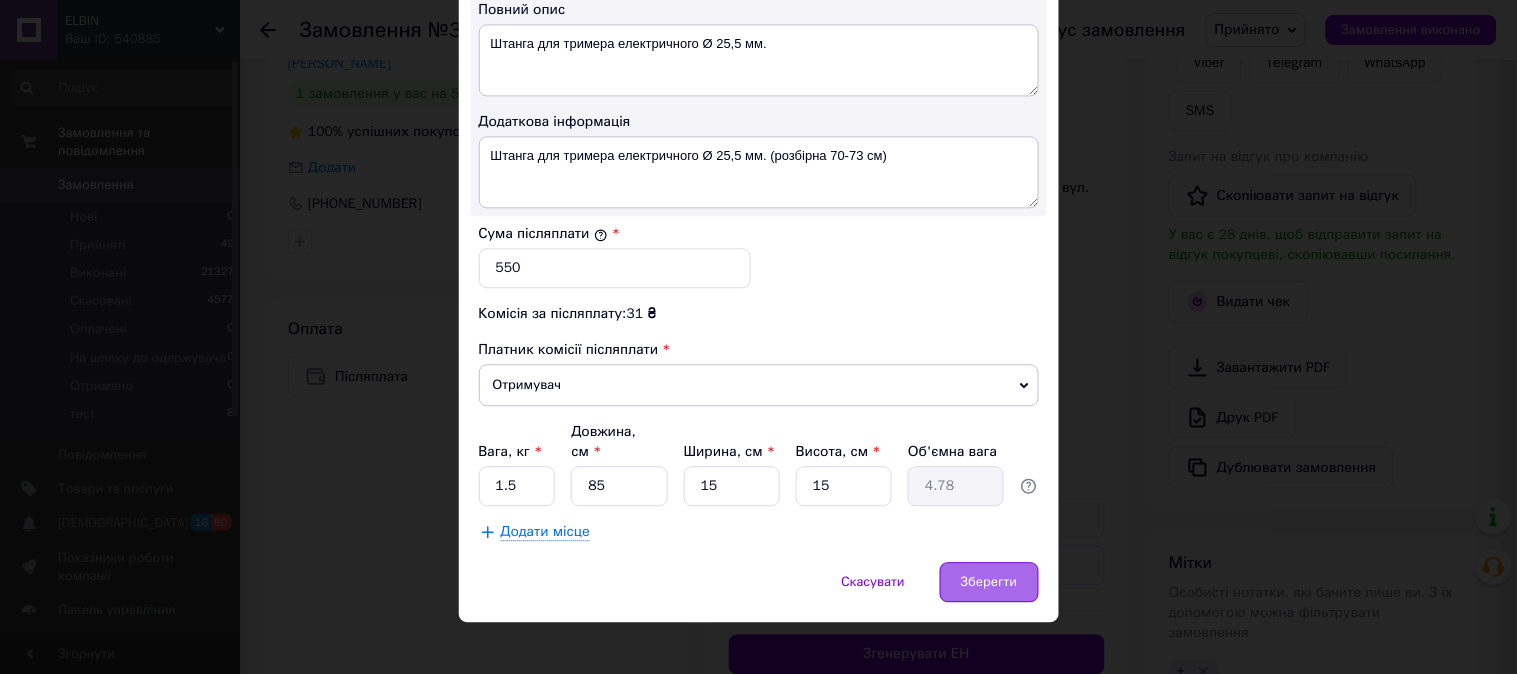 click on "Зберегти" at bounding box center [989, 582] 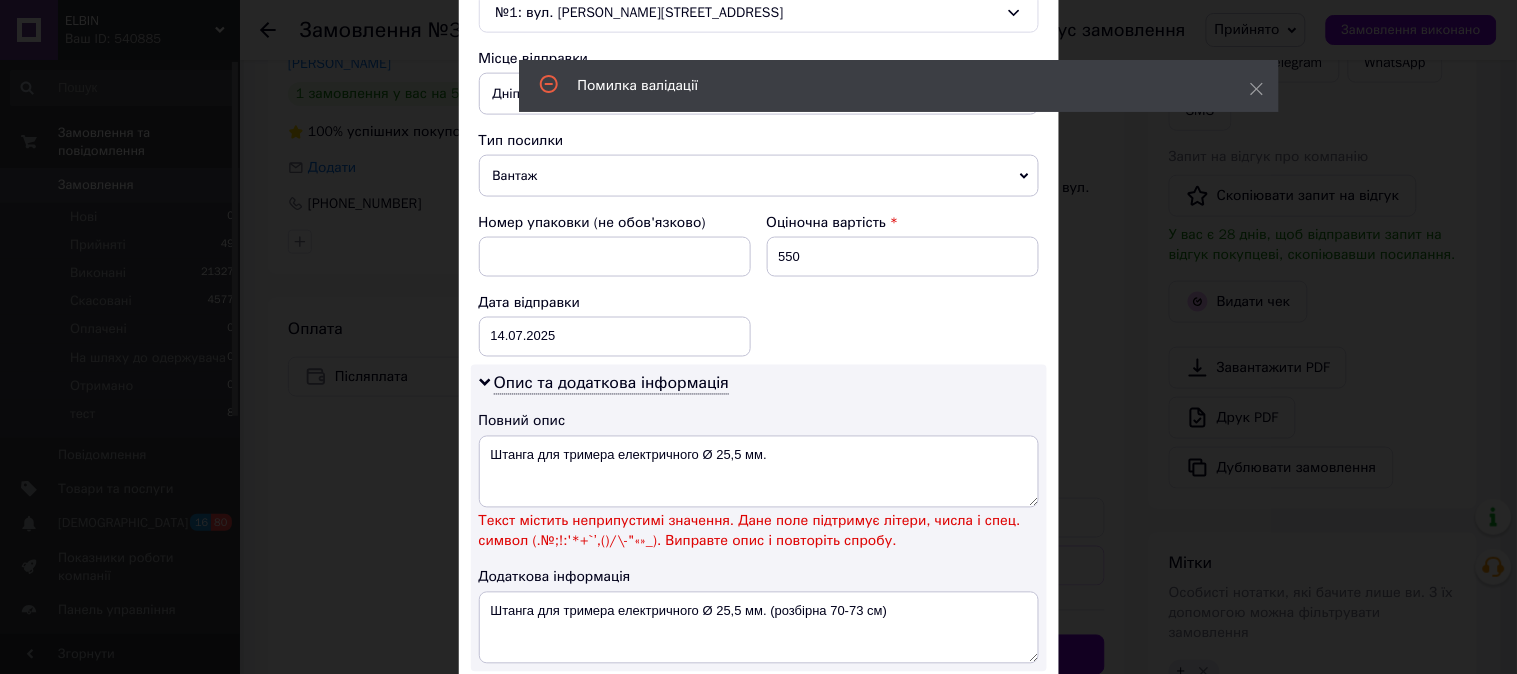 scroll, scrollTop: 777, scrollLeft: 0, axis: vertical 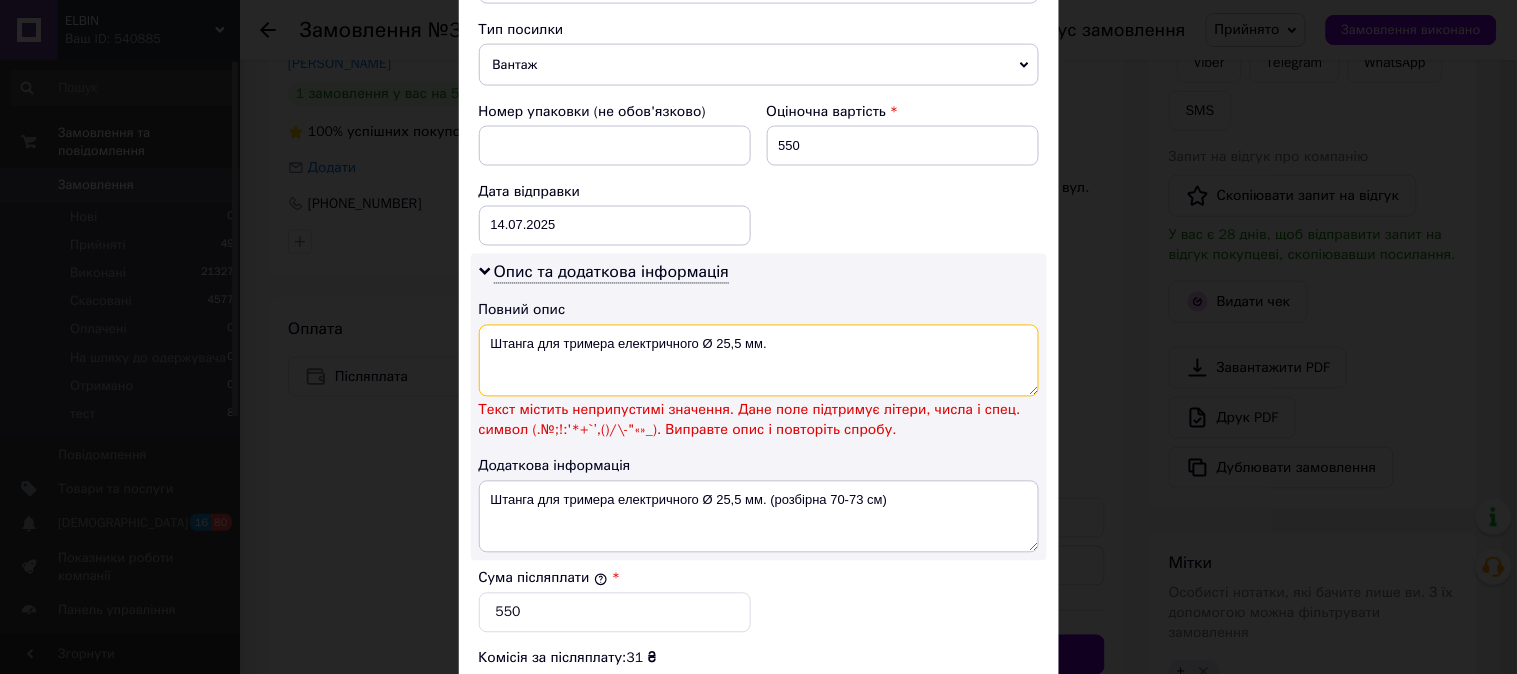 drag, startPoint x: 786, startPoint y: 344, endPoint x: 703, endPoint y: 354, distance: 83.60024 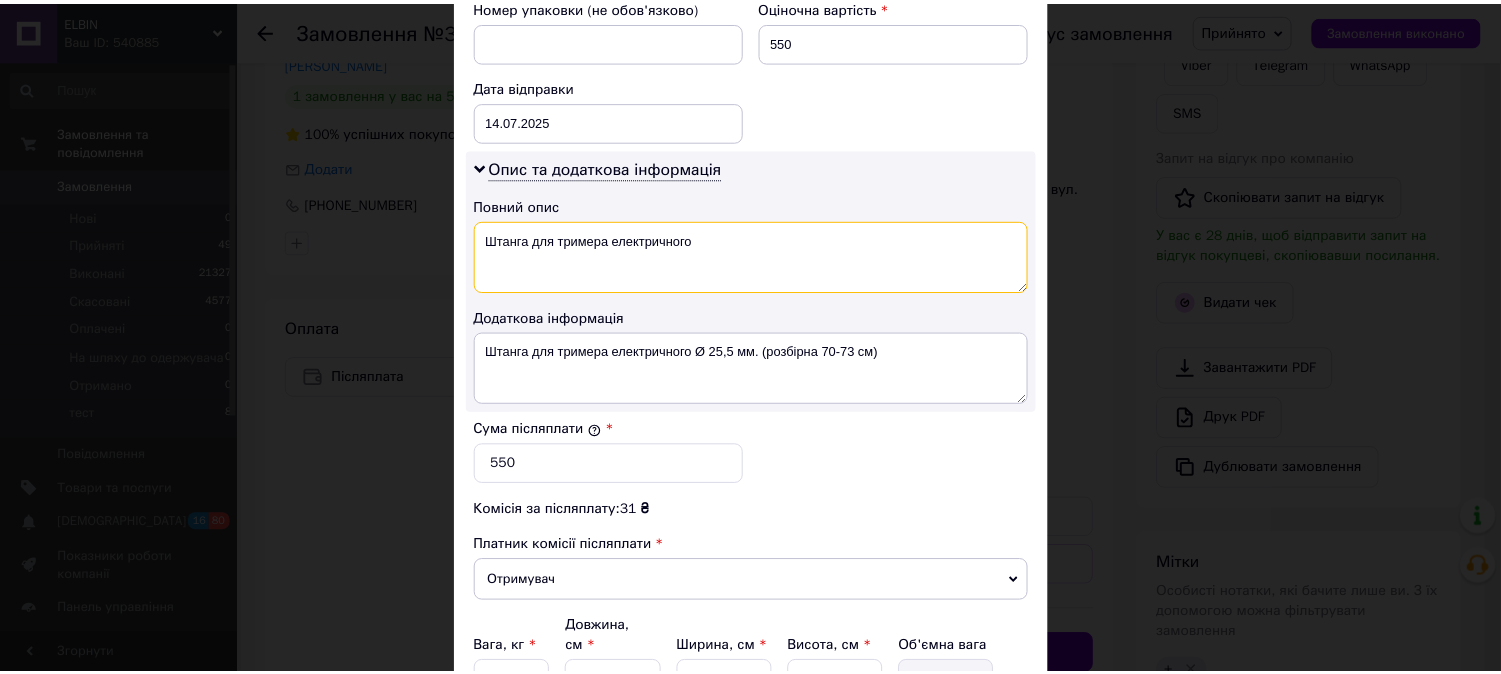 scroll, scrollTop: 1078, scrollLeft: 0, axis: vertical 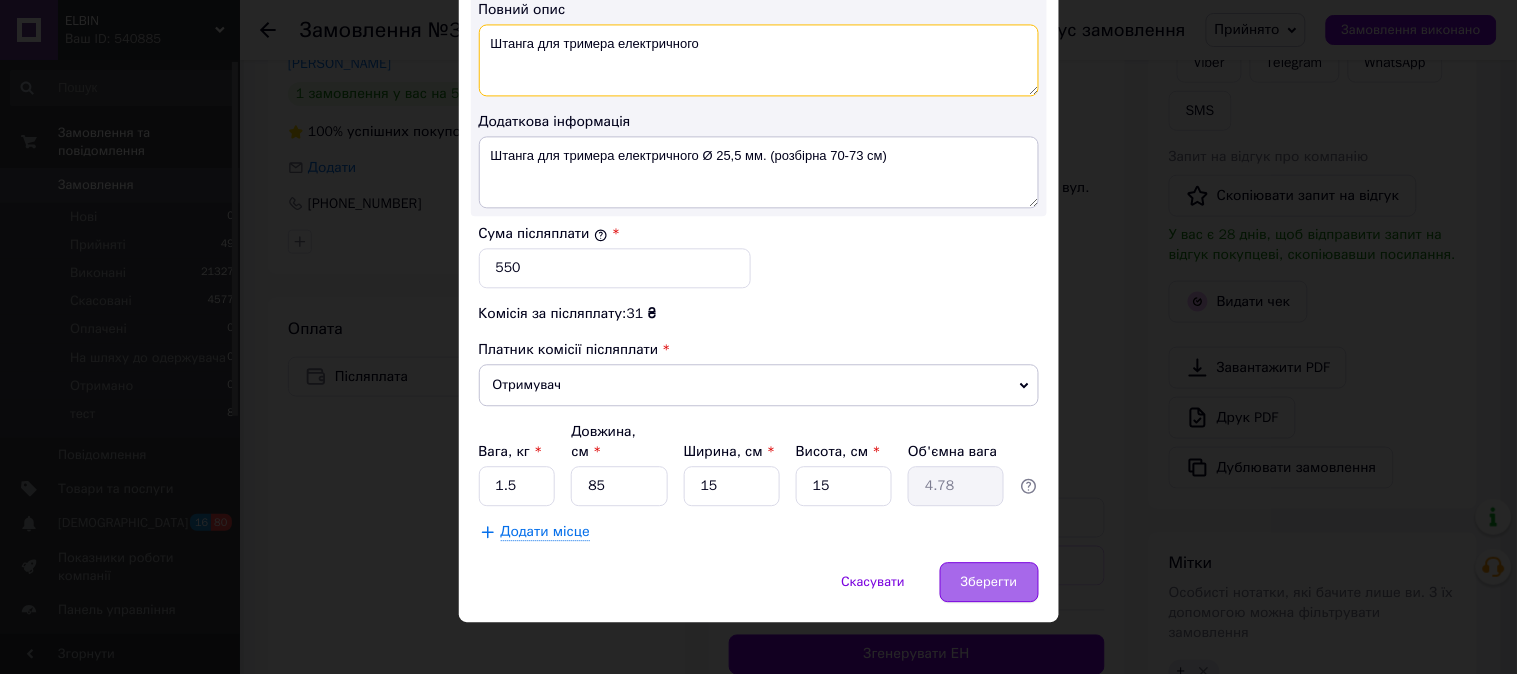 type on "Штанга для тримера електричного" 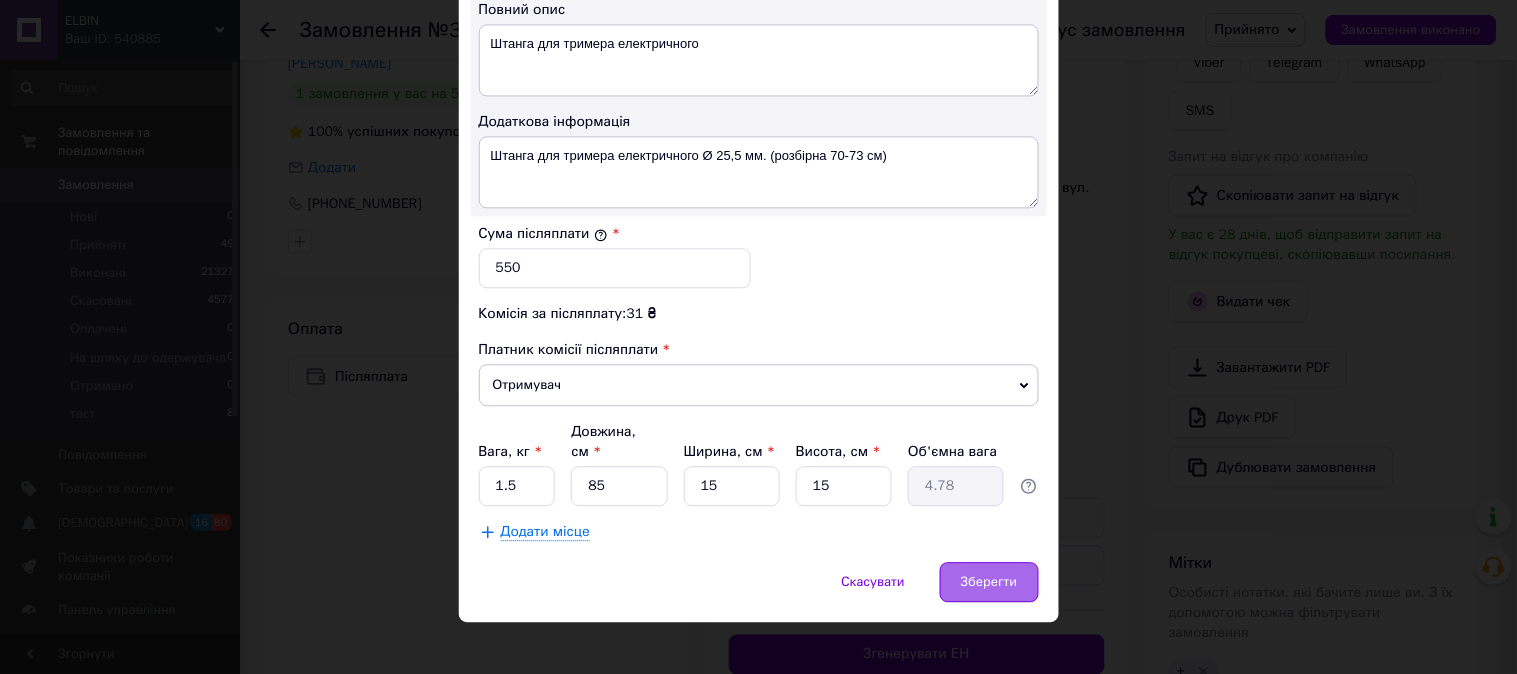 click on "Зберегти" at bounding box center (989, 582) 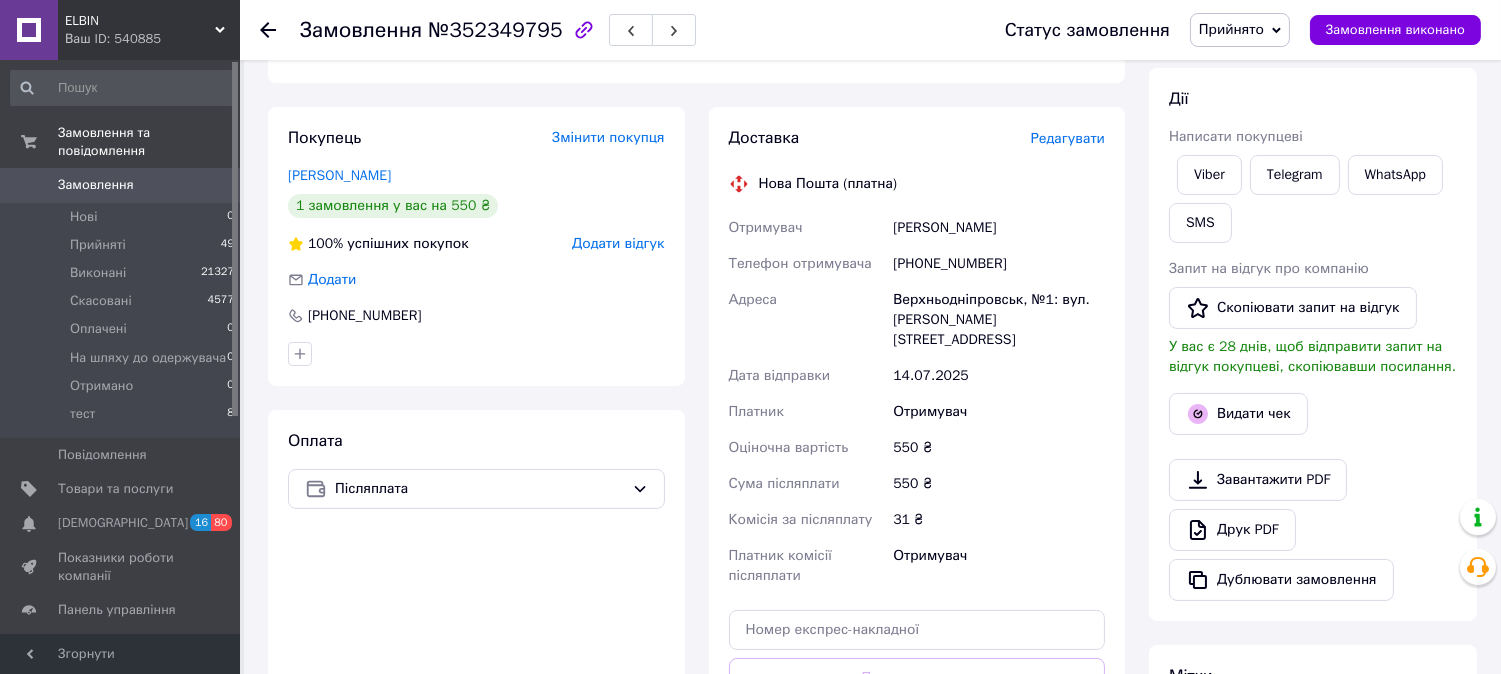 scroll, scrollTop: 333, scrollLeft: 0, axis: vertical 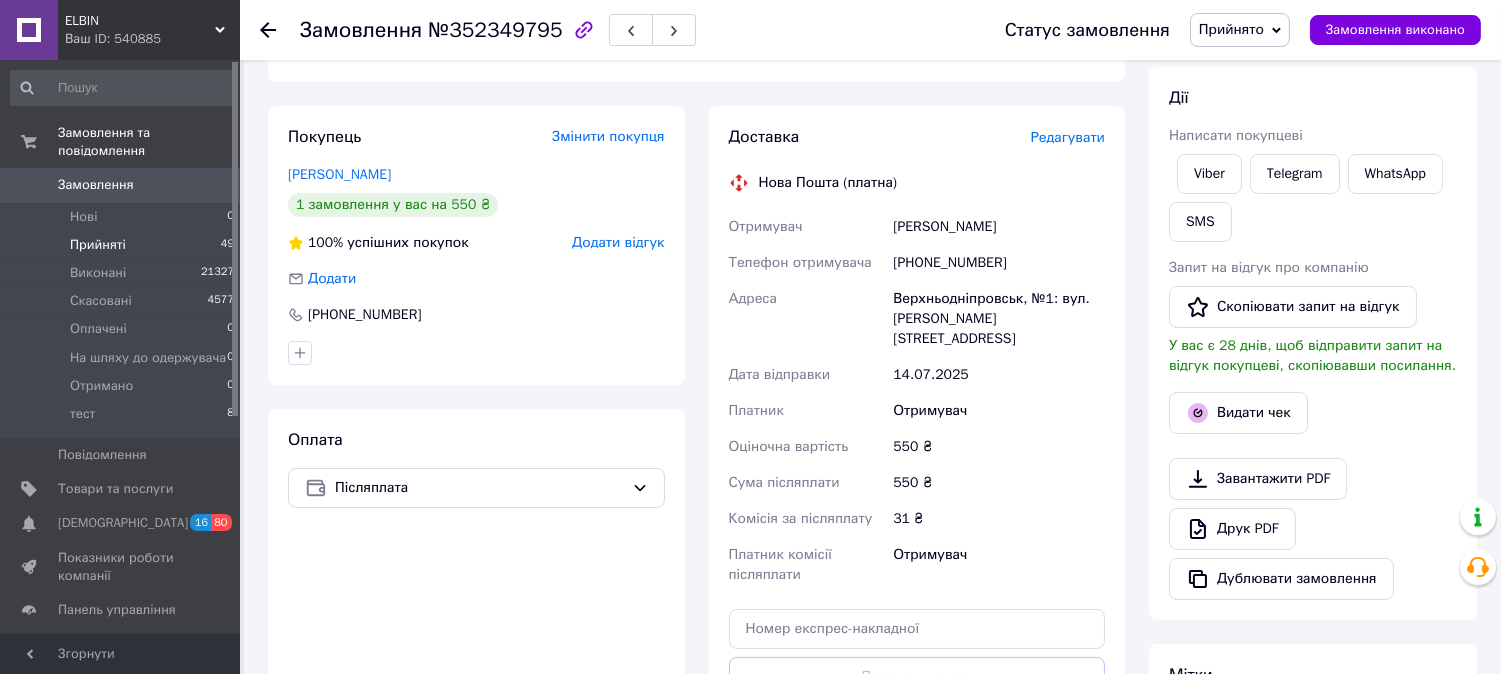 click on "Прийняті" at bounding box center [98, 245] 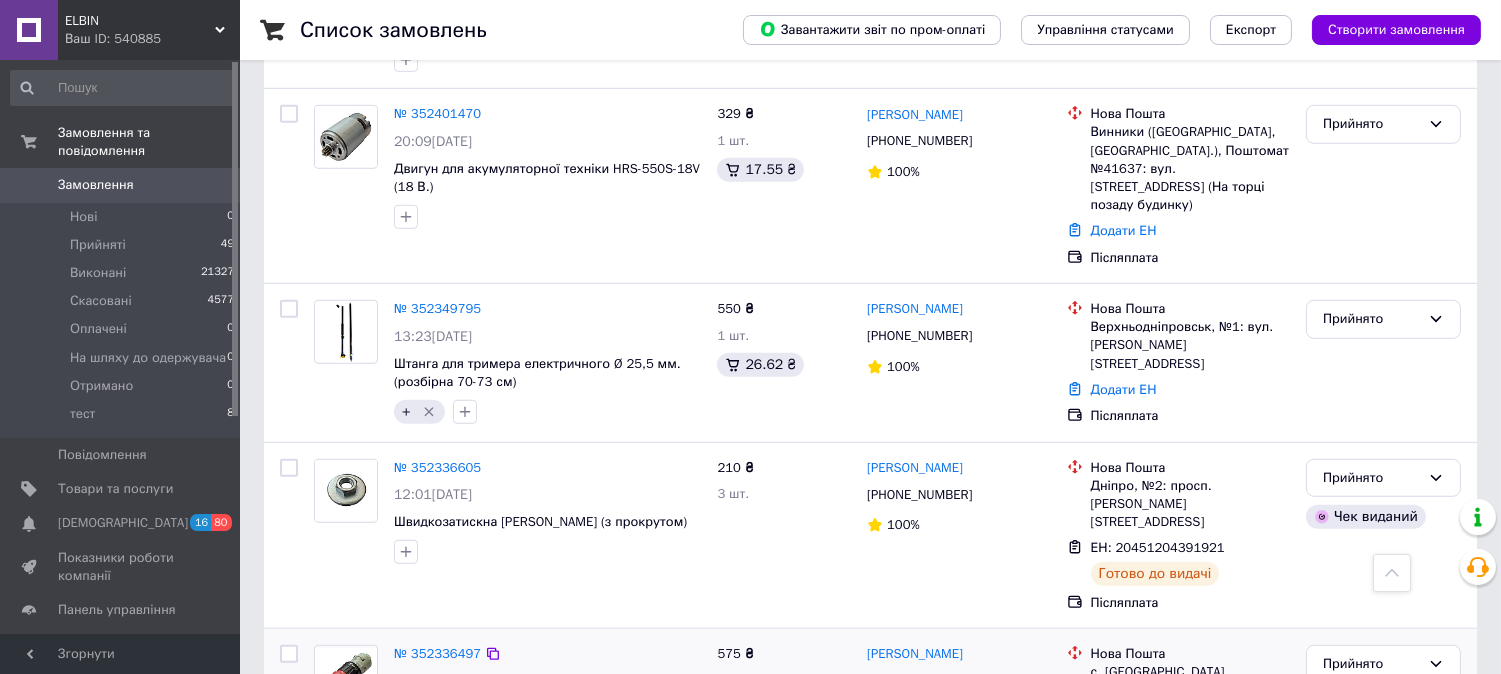 scroll, scrollTop: 2555, scrollLeft: 0, axis: vertical 